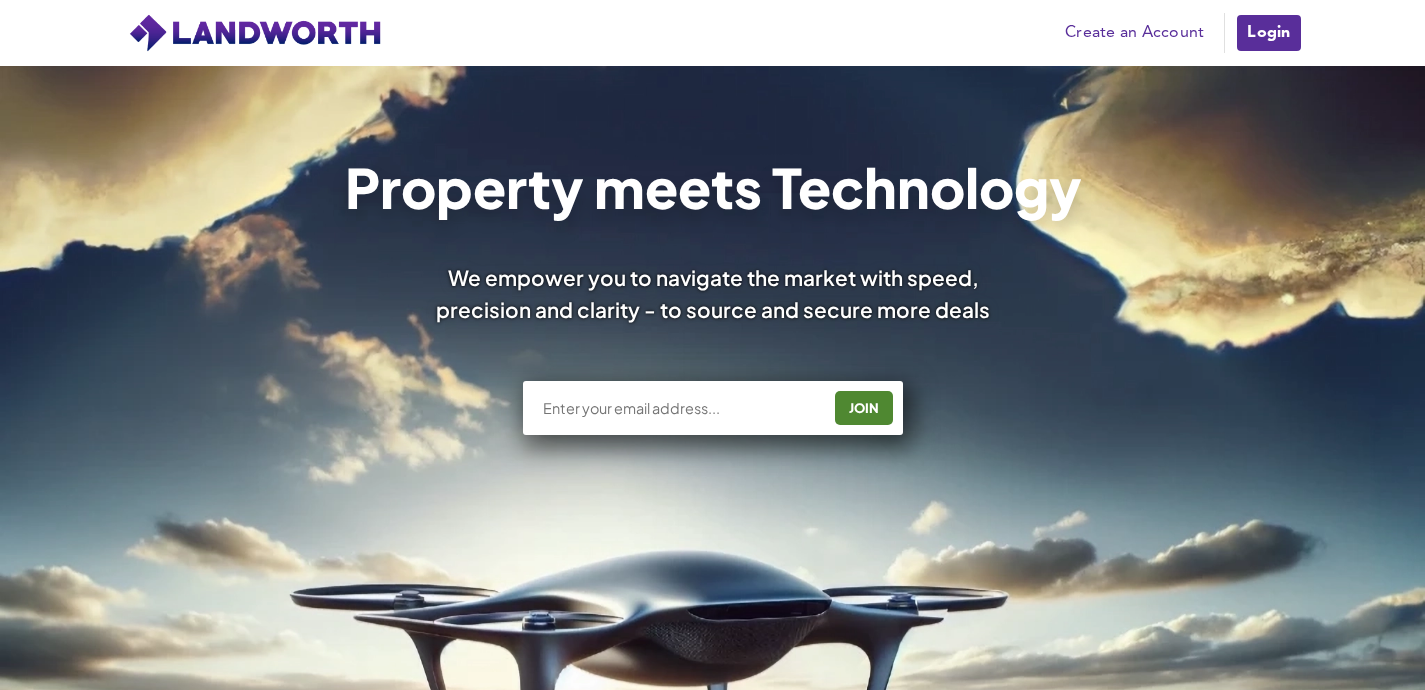 scroll, scrollTop: 0, scrollLeft: 0, axis: both 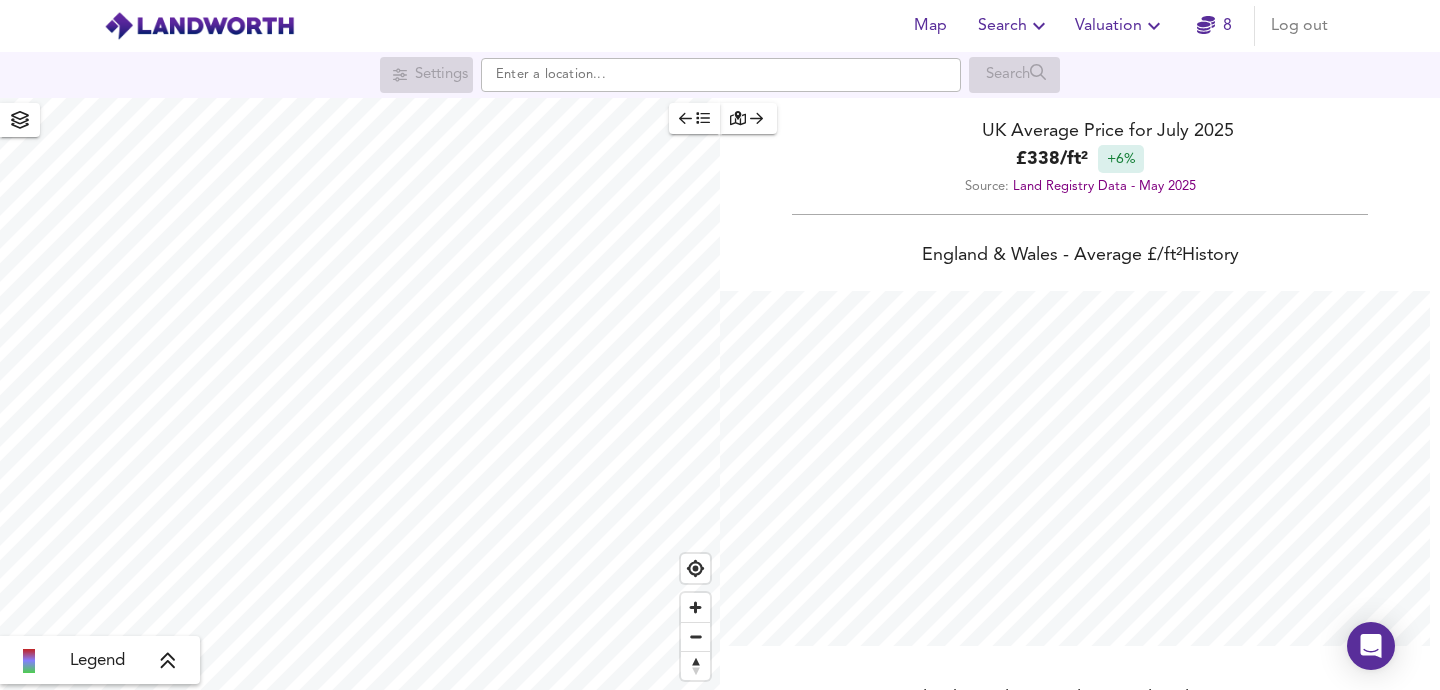 click at bounding box center [20, 120] 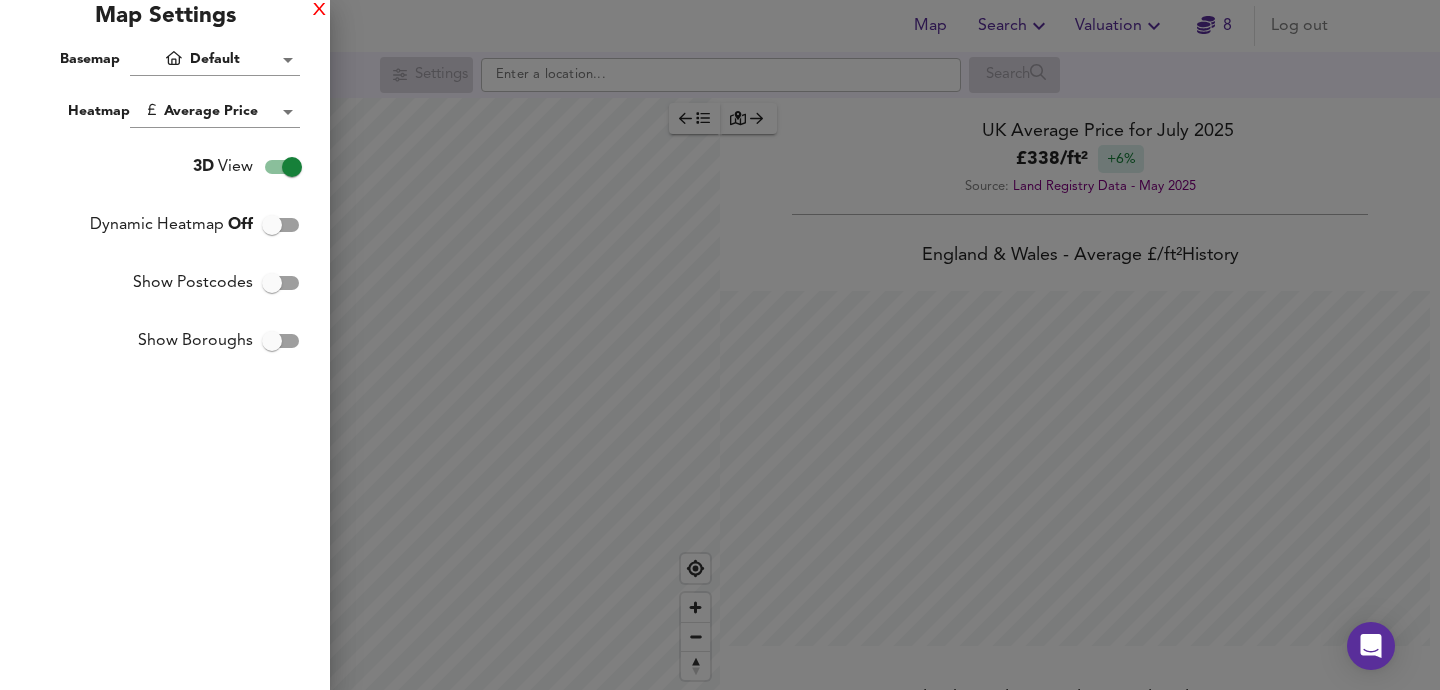 click on "X" at bounding box center (319, 11) 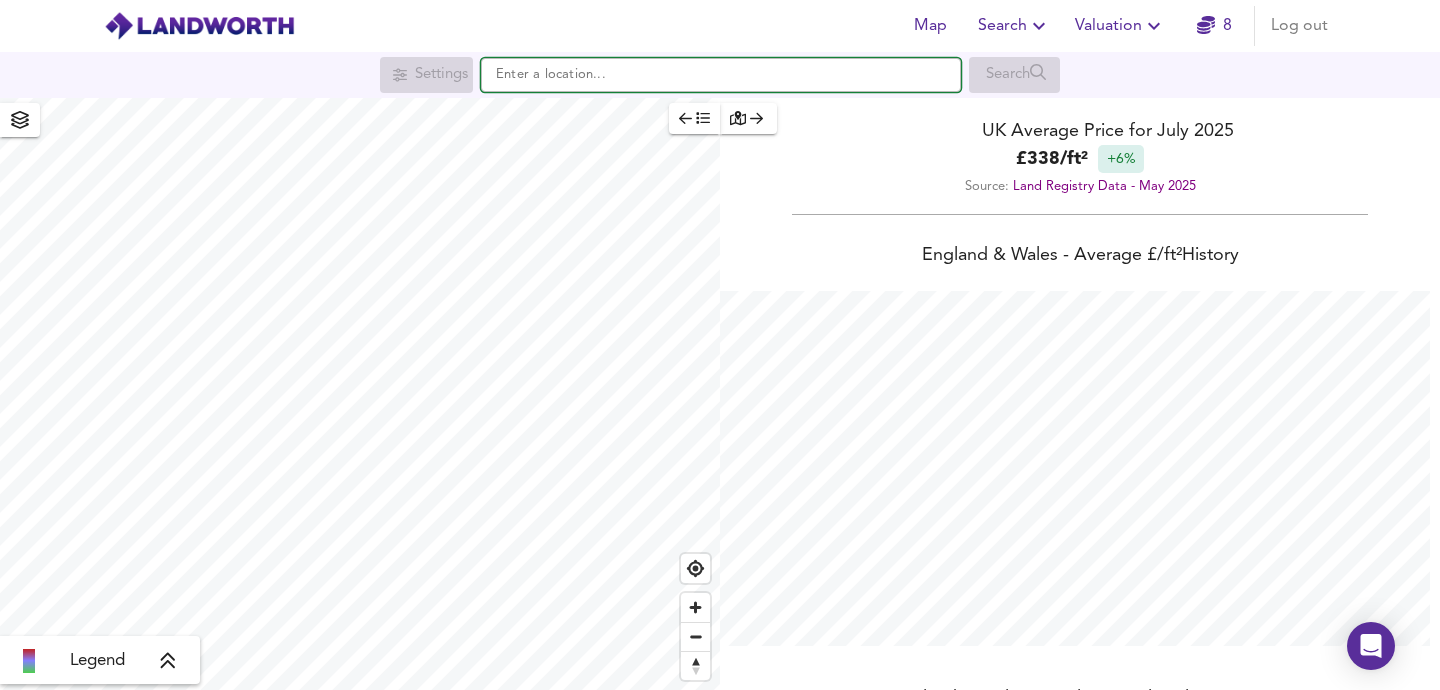 click at bounding box center (721, 75) 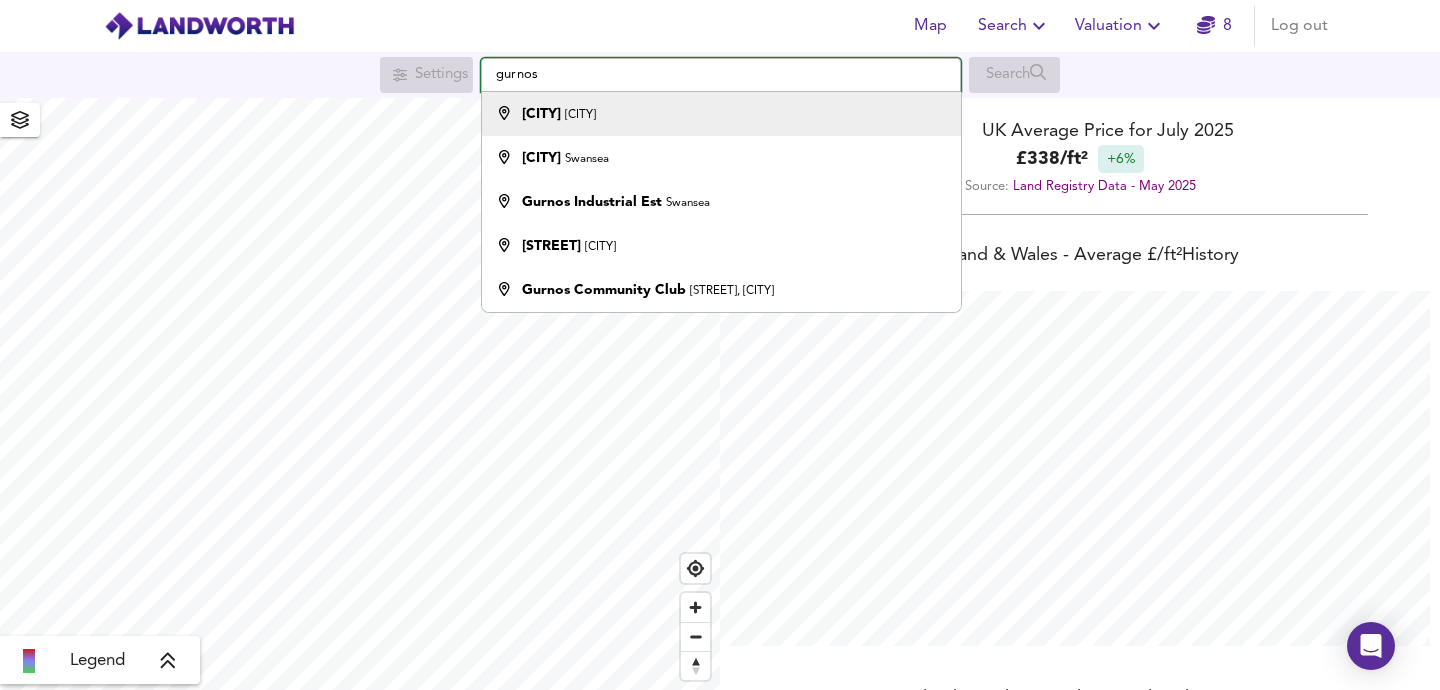 type on "gurnos" 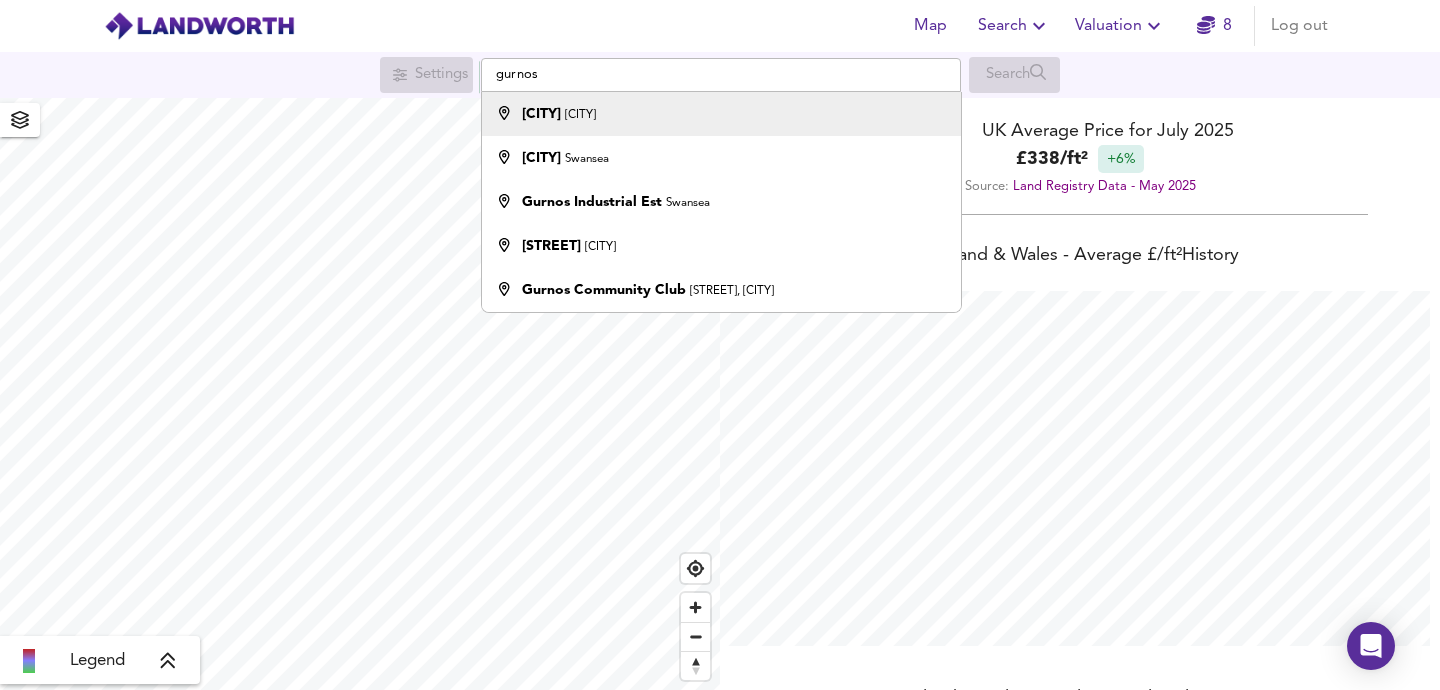 click on "[CITY]" at bounding box center [580, 115] 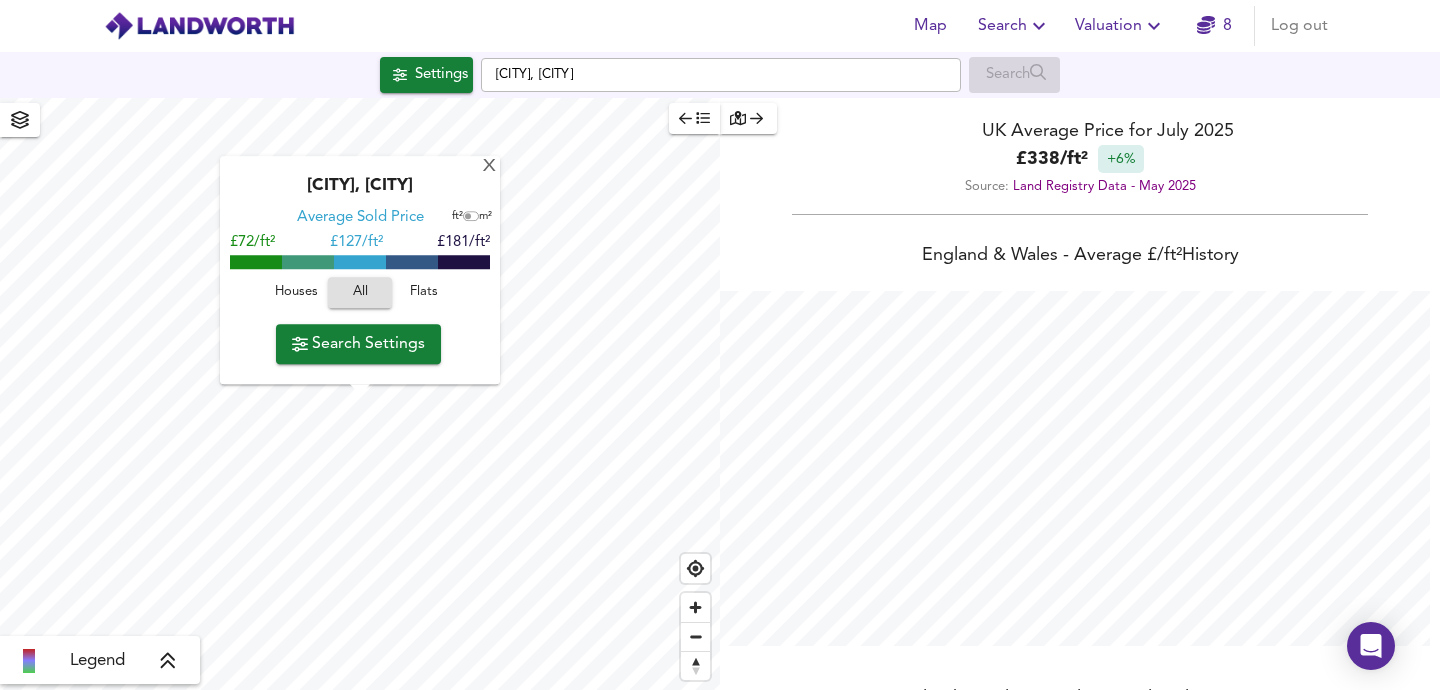 click on "Houses" at bounding box center (296, 293) 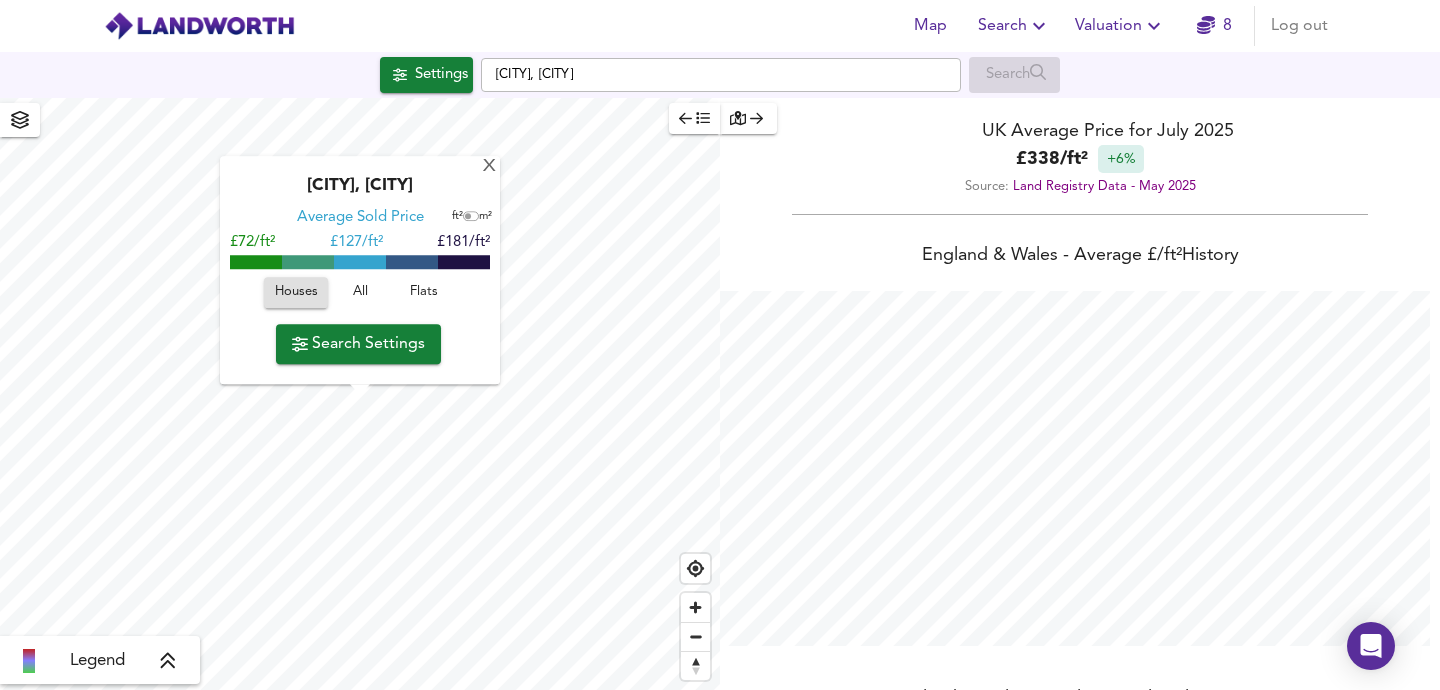 click on "Search Settings" at bounding box center (358, 344) 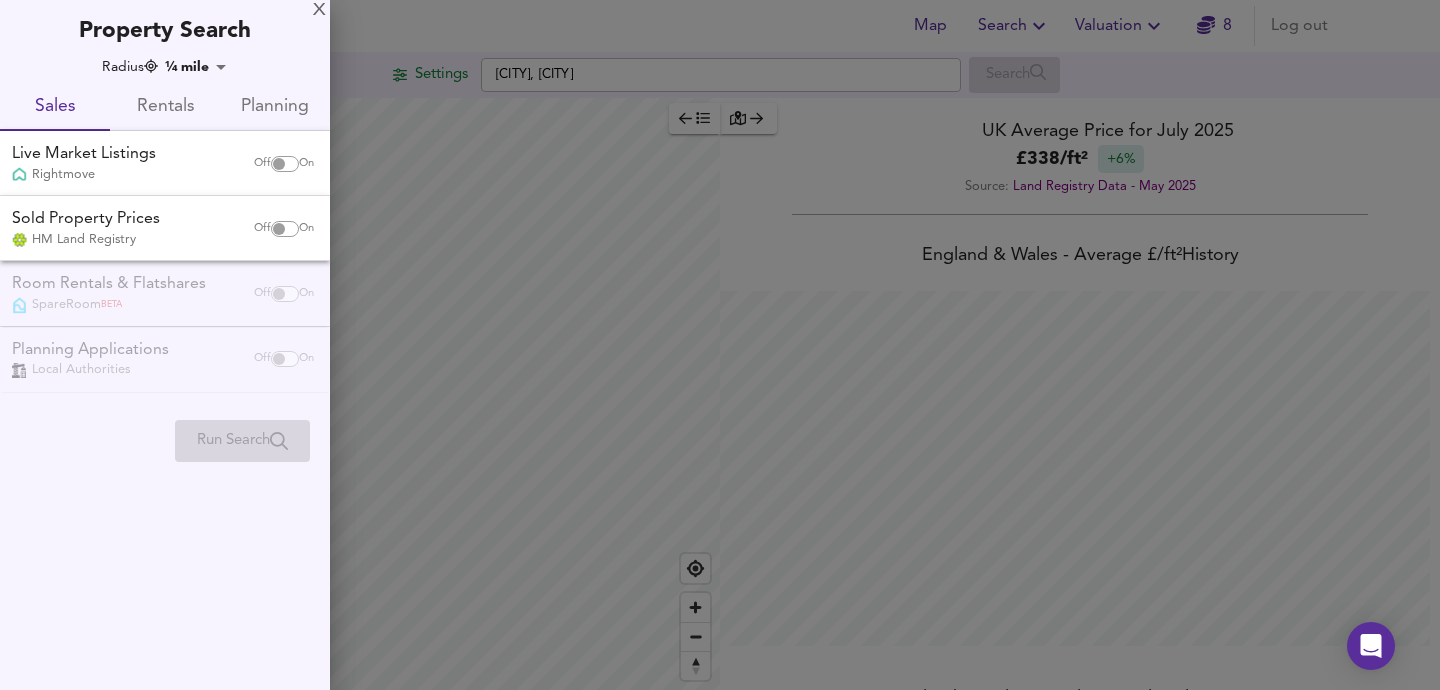 click at bounding box center (279, 164) 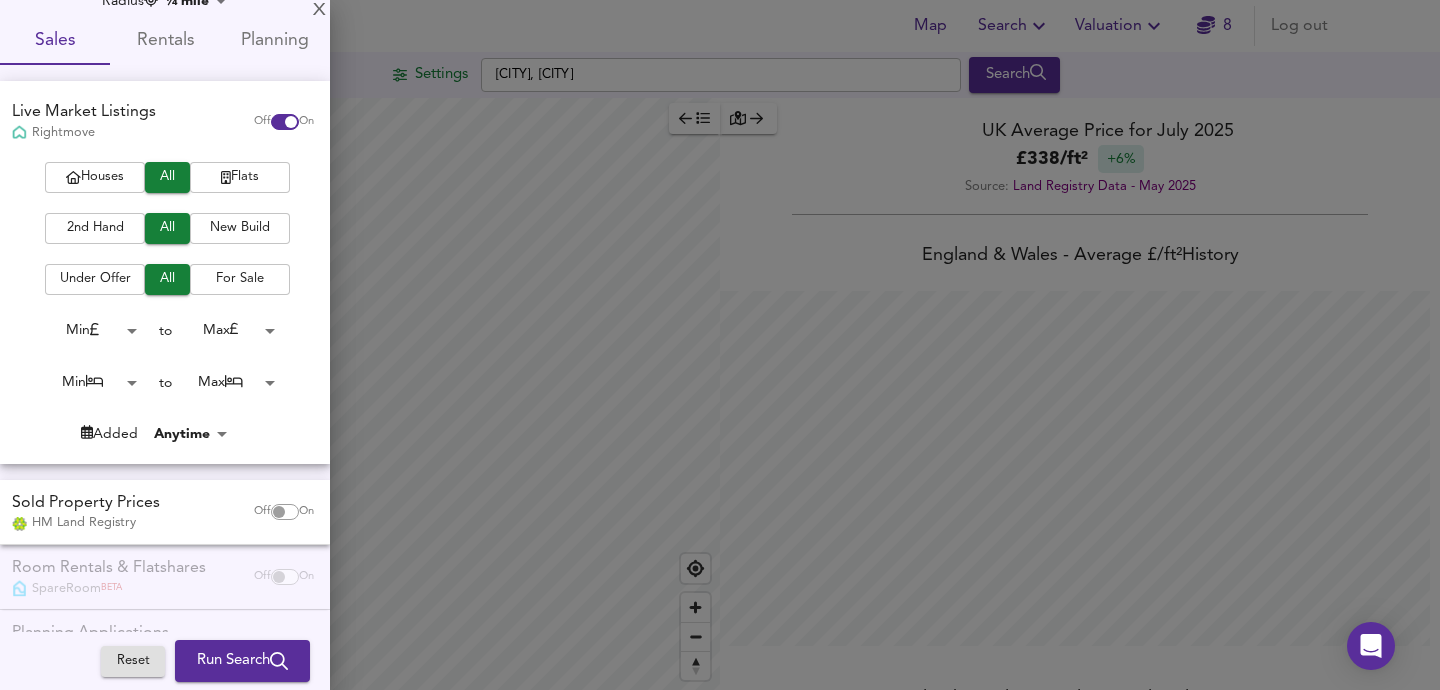 scroll, scrollTop: 70, scrollLeft: 0, axis: vertical 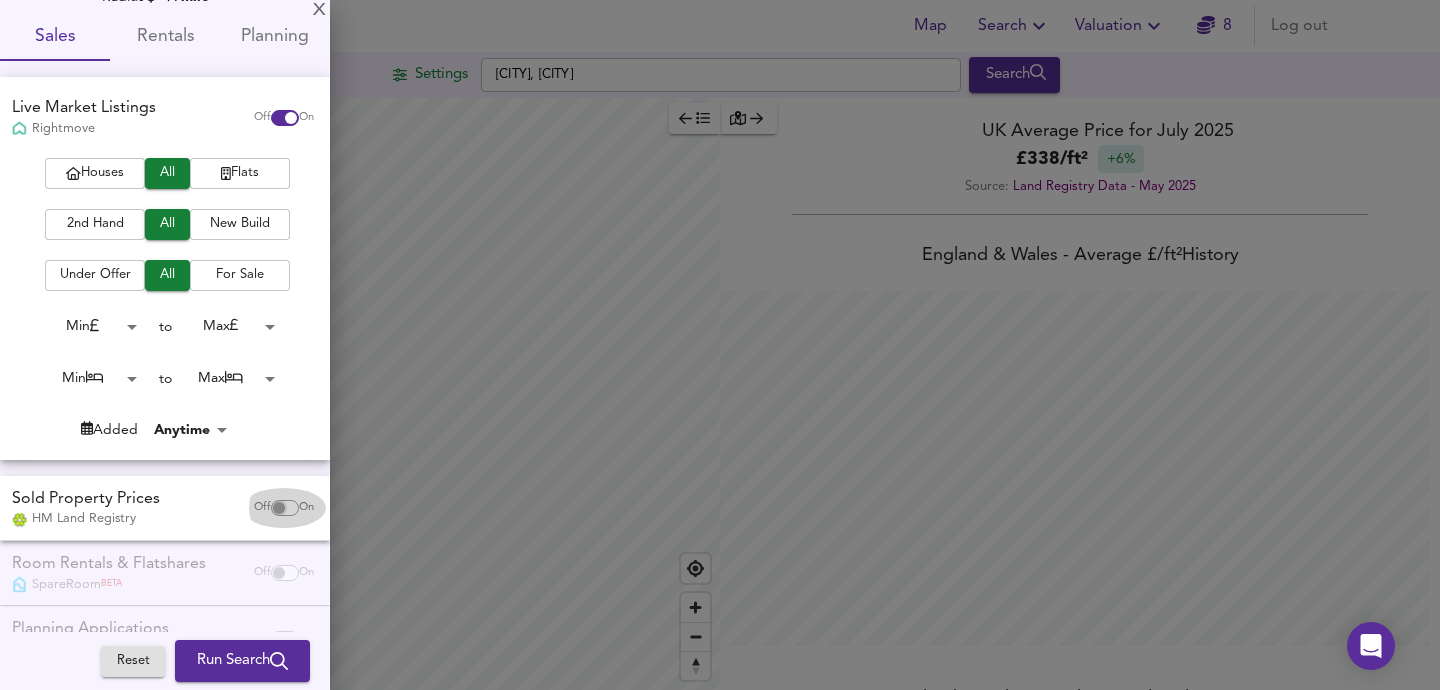 click at bounding box center (279, 508) 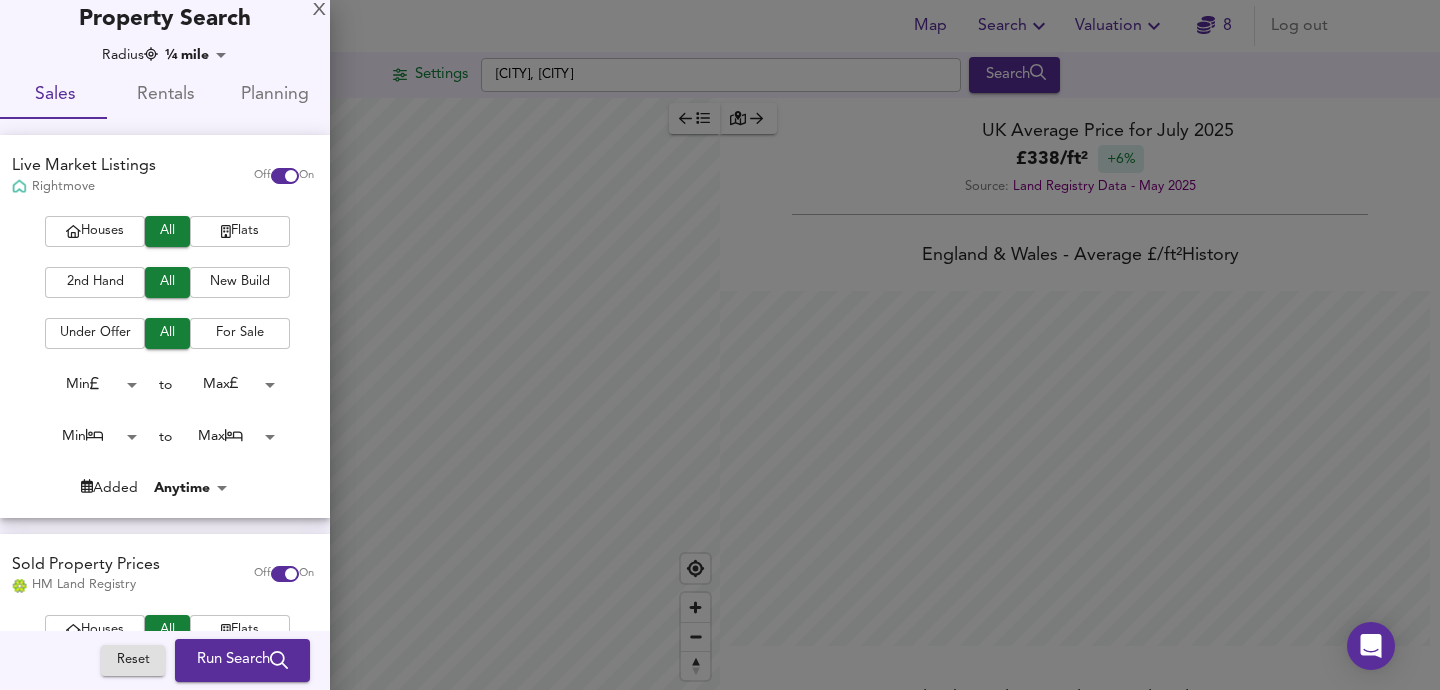 scroll, scrollTop: 0, scrollLeft: 0, axis: both 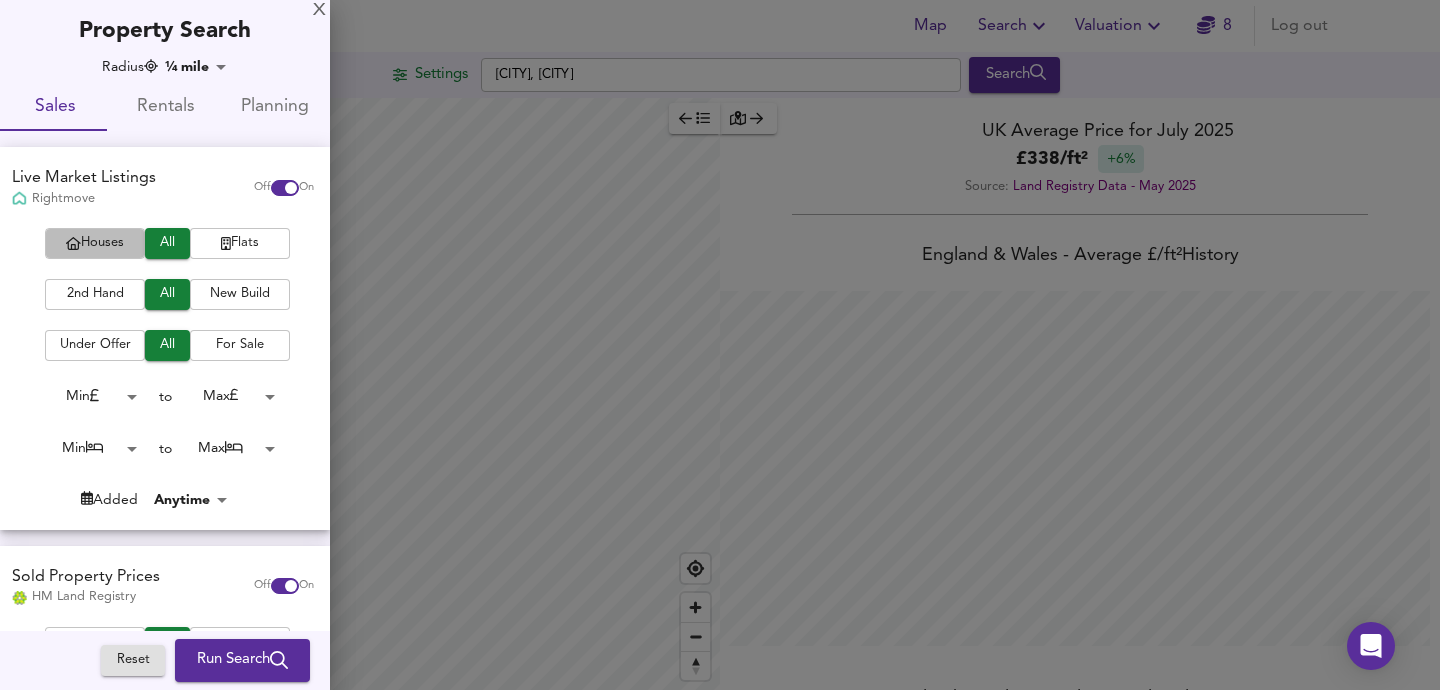 click on "Houses" at bounding box center [95, 243] 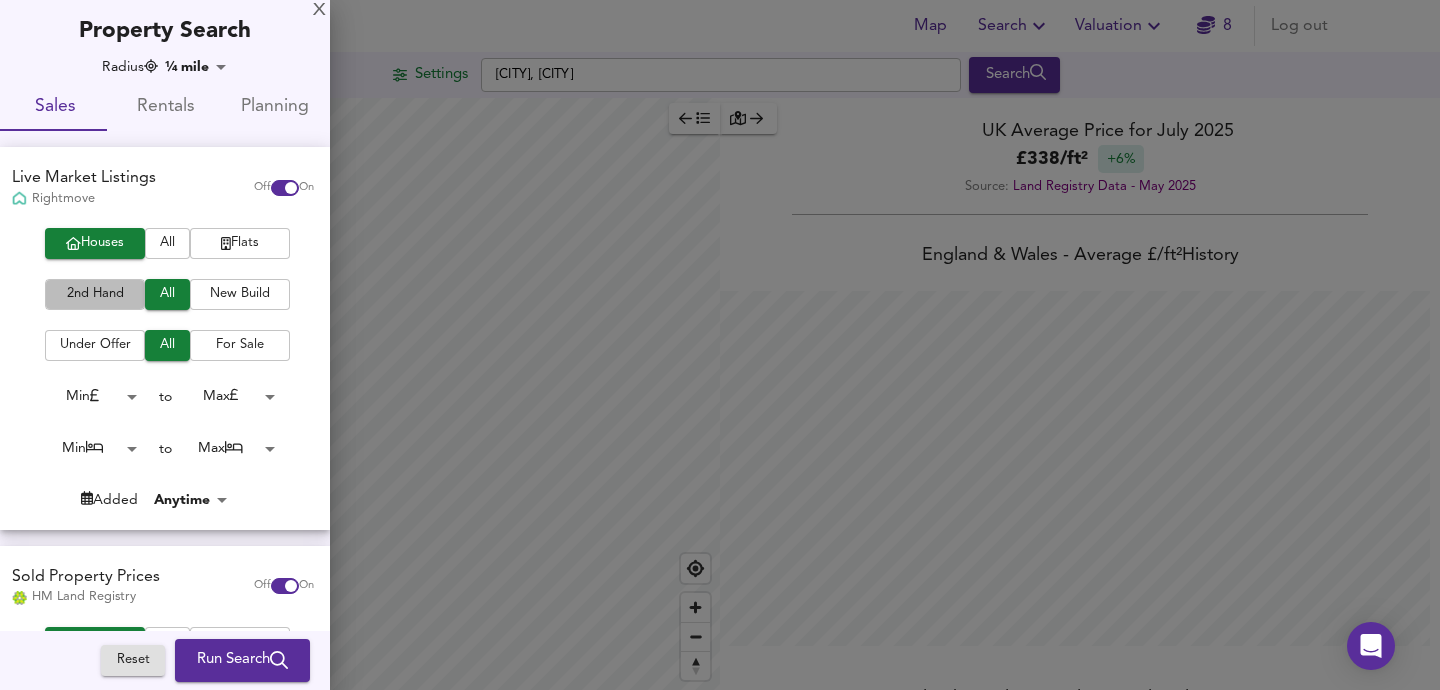 click on "2nd Hand" at bounding box center [95, 294] 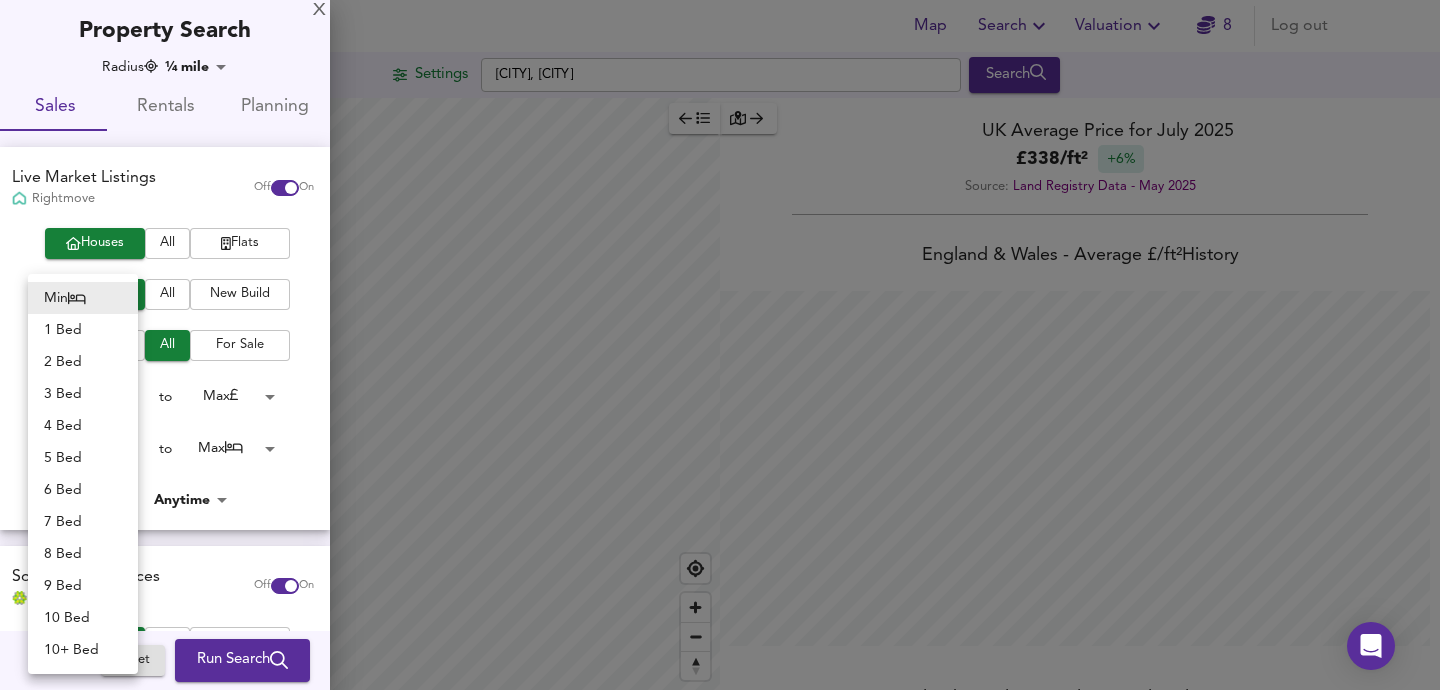 click on "Map Search Valuation    8 Log out        Settings     [CITY], [CITY]        Search            Legend       UK Average Price   for [MONTH] [YYYY] £ 338 / ft²      +6% Source:   Land Registry Data - [MONTH] [YYYY] England & Wales - Average £/ ft²  History England & Wales - Total Quarterly Sales History X Map Settings Basemap          Default hybrid Heatmap          Average Price landworth 2D   View Dynamic Heatmap   On Show Postcodes Show Boroughs 2D 3D Find Me X Property Search Radius   ¼ mile 402 Sales Rentals Planning    Live Market Listings   Rightmove Off   On    Houses All   Flats 2nd Hand All New Build Under Offer All For Sale Min   0 to Max   200000000   Min   0 to Max   50   Added Anytime -1    Sold Property Prices   HM Land Registry Off   On    Houses All   Flats 2nd Hand All New Build Min   0 to Max   200000000 Min   0 to Max   100000 Freehold    Include Exclude Leasehold  Include Exclude House Type Terraced 12" at bounding box center (720, 345) 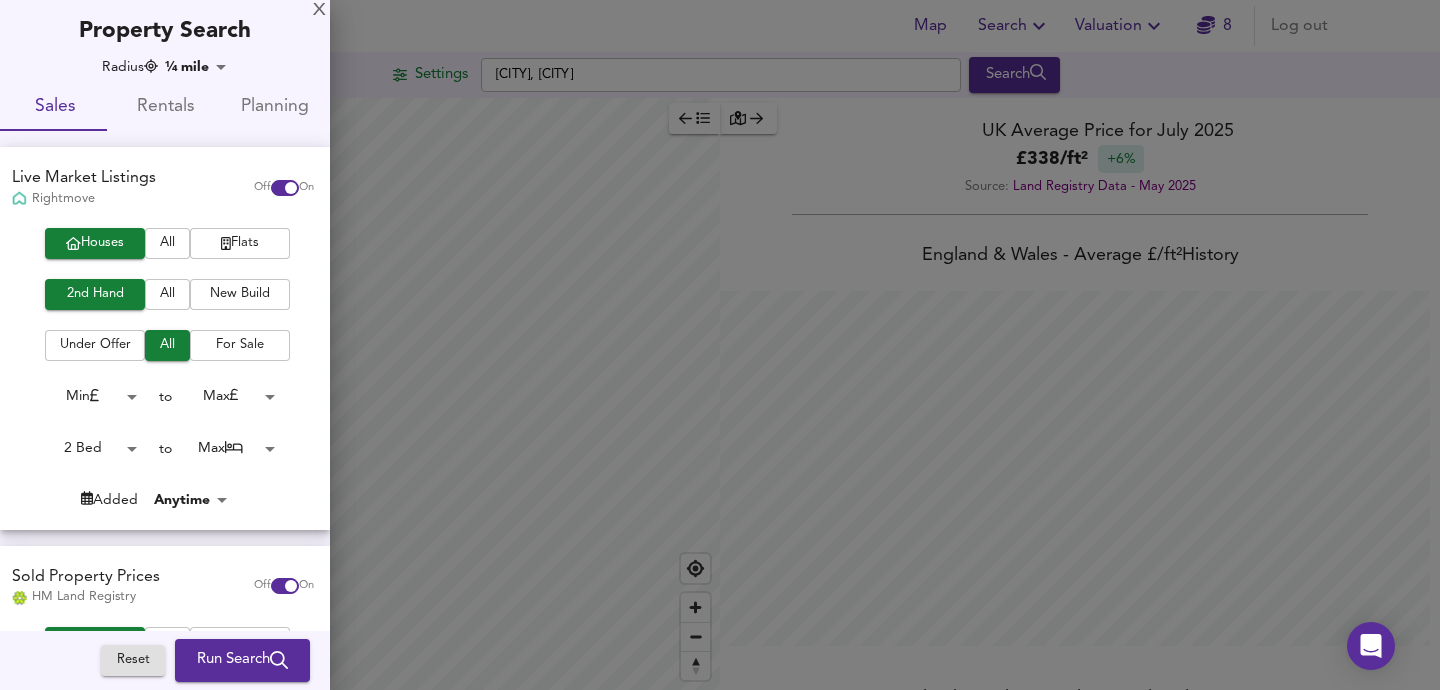 click on "Map Search Valuation    8 Log out        Settings     [CITY], [CITY]        Search            Legend       UK Average Price   for [MONTH] [YYYY] £ 338 / ft²      +6% Source:   Land Registry Data - [MONTH] [YYYY] England & Wales - Average £/ ft²  History England & Wales - Total Quarterly Sales History X Map Settings Basemap          Default hybrid Heatmap          Average Price landworth 2D   View Dynamic Heatmap   On Show Postcodes Show Boroughs 2D 3D Find Me X Property Search Radius   ¼ mile 402 Sales Rentals Planning    Live Market Listings   Rightmove Off   On    Houses All   Flats 2nd Hand All New Build Under Offer All For Sale Min   0 to Max   200000000   2 Bed 2 to Max   50   Added Anytime -1    Sold Property Prices   HM Land Registry Off   On    Houses All   Flats 2nd Hand All New Build Min   0 to Max   200000000 Min   0 to Max   100000 Freehold    Include Exclude Leasehold  Include Exclude House Type Terraced 1 year" at bounding box center [720, 345] 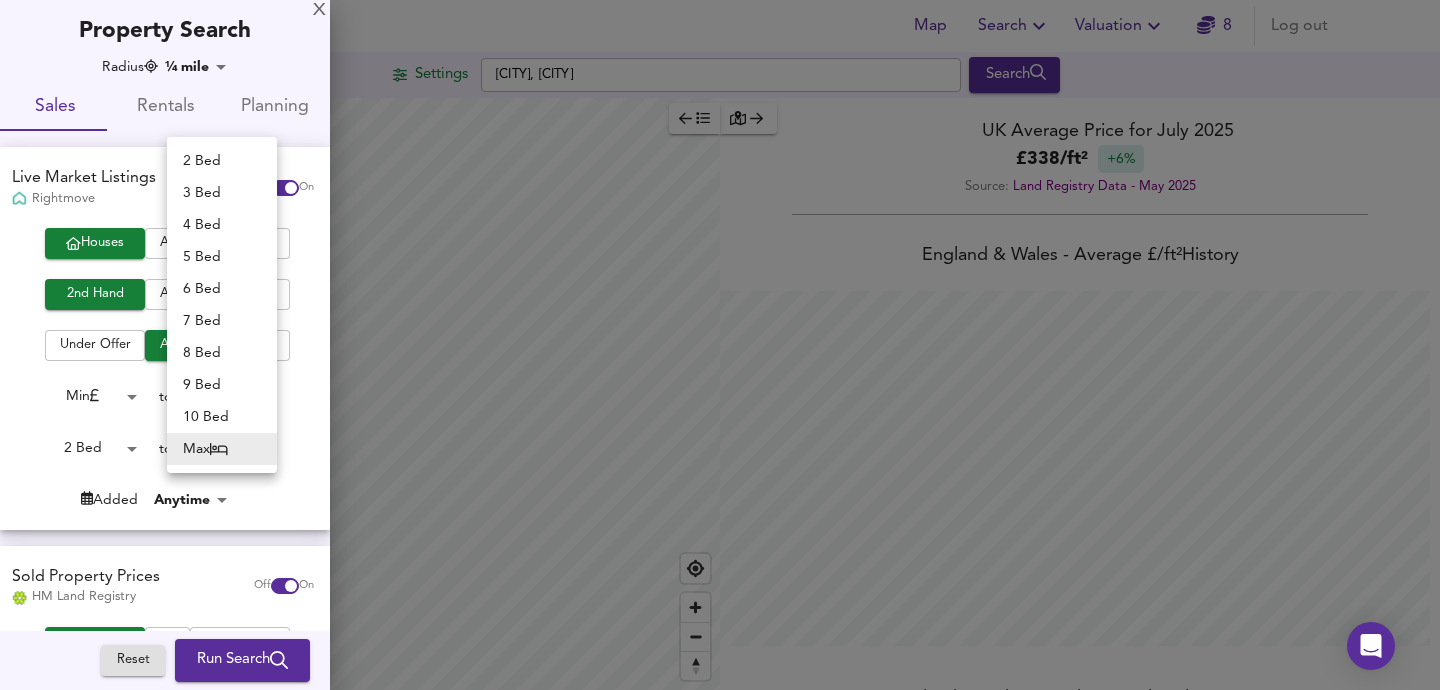 click on "4 Bed" at bounding box center [222, 225] 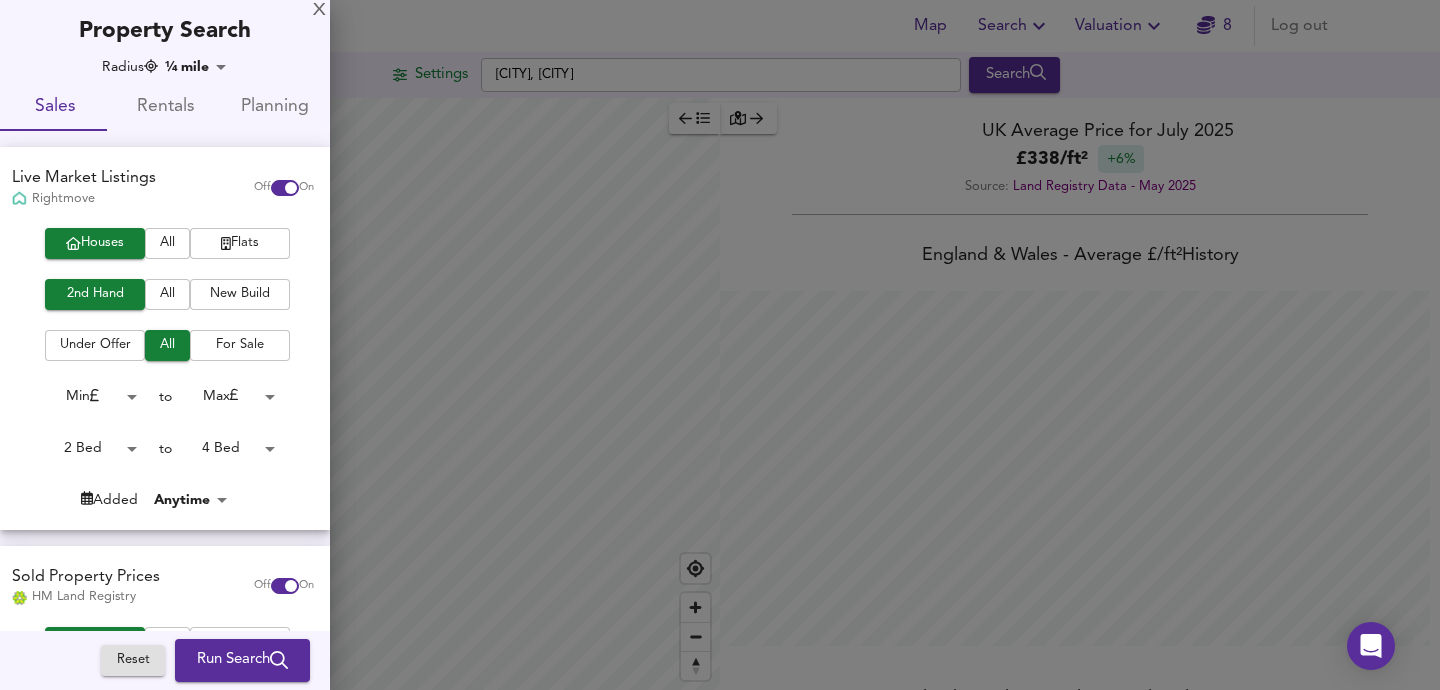 click on "Map Search Valuation    8 Log out        Settings     [CITY], [CITY]        Search            Legend       UK Average Price   for [MONTH] [YYYY] £ 338 / ft²      +6% Source:   Land Registry Data - [MONTH] [YYYY] England & Wales - Average £/ ft²  History England & Wales - Total Quarterly Sales History X Map Settings Basemap          Default hybrid Heatmap          Average Price landworth 2D   View Dynamic Heatmap   On Show Postcodes Show Boroughs 2D 3D Find Me X Property Search Radius   ¼ mile 402 Sales Rentals Planning    Live Market Listings   Rightmove Off   On    Houses All   Flats 2nd Hand All New Build Under Offer All For Sale Min   0 to Max   200000000   Min   0 to Max   50   Added Anytime -1    Sold Property Prices   HM Land Registry Off   On    Houses All   Flats 2nd Hand All New Build Min   0 to Max   200000000 Min   0 to Max   100000 Freehold    Include Exclude Leasehold  Include Exclude House Type Terraced Detached" at bounding box center [720, 345] 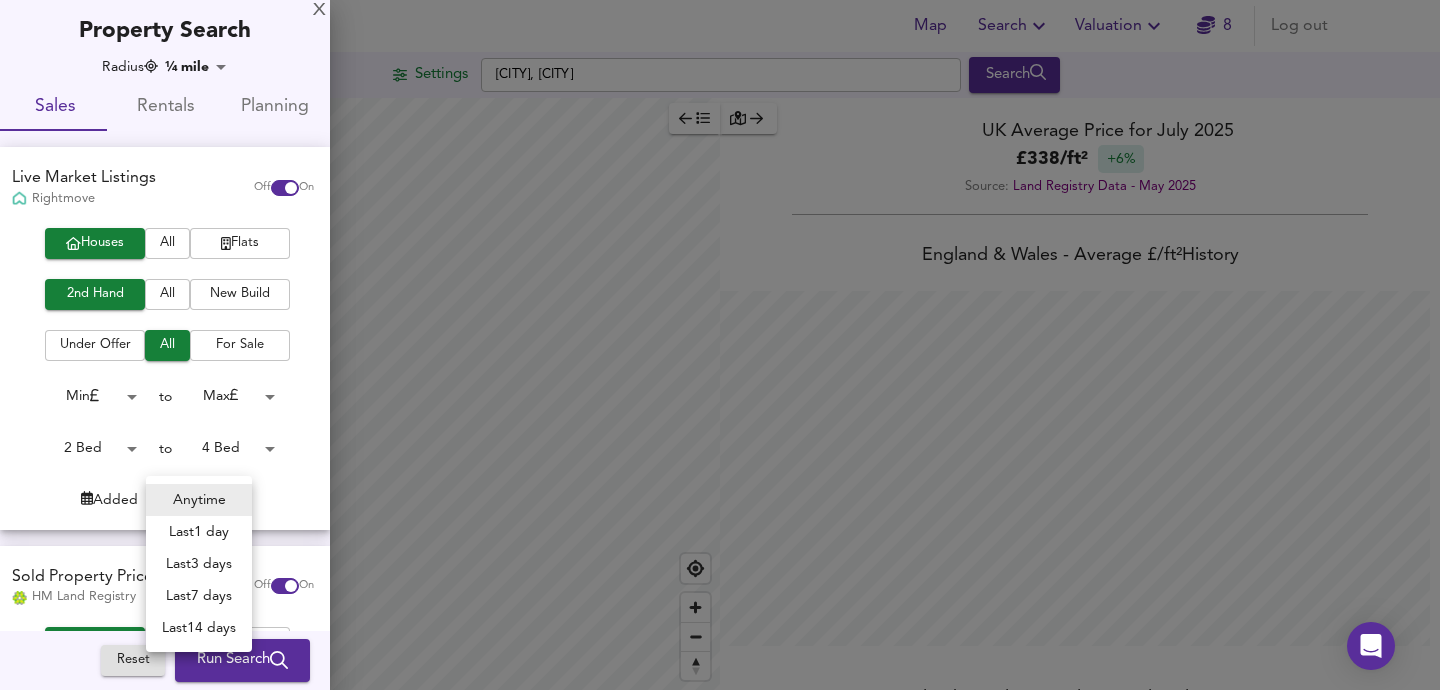 click on "Anytime" at bounding box center [199, 500] 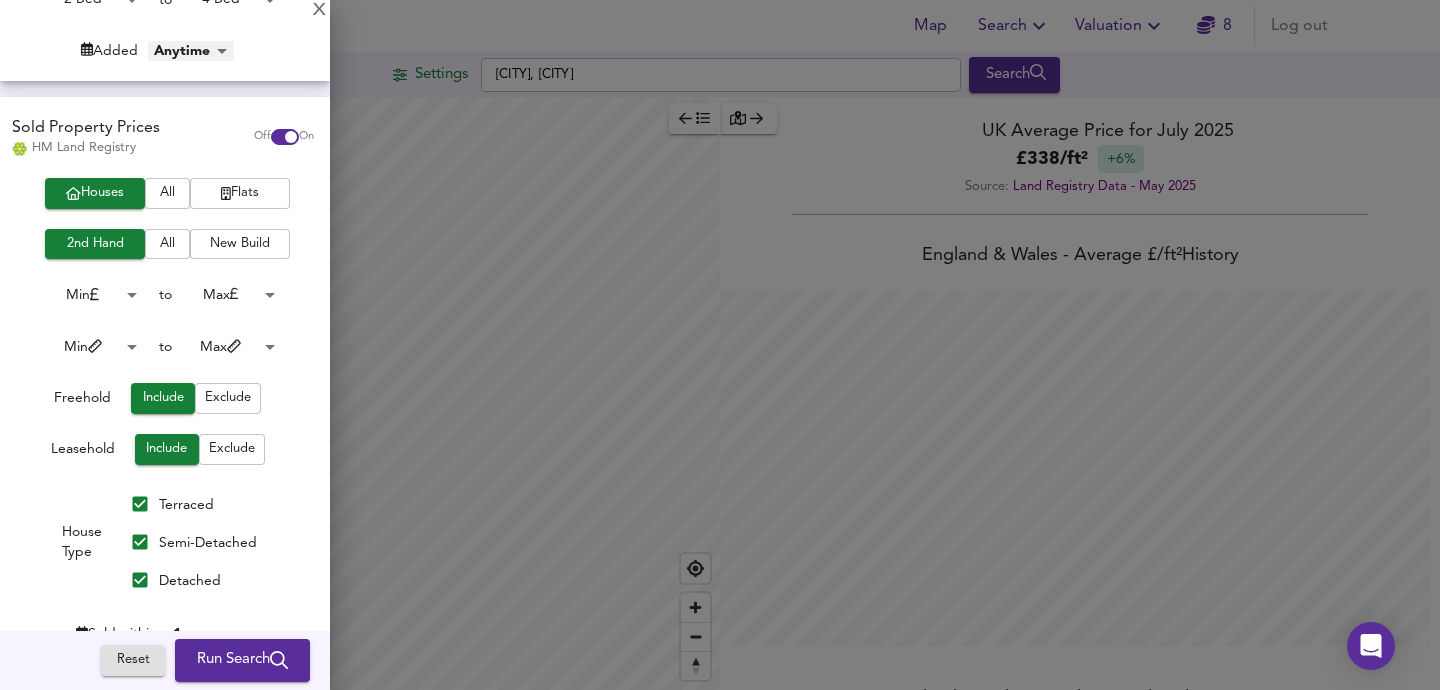 scroll, scrollTop: 465, scrollLeft: 0, axis: vertical 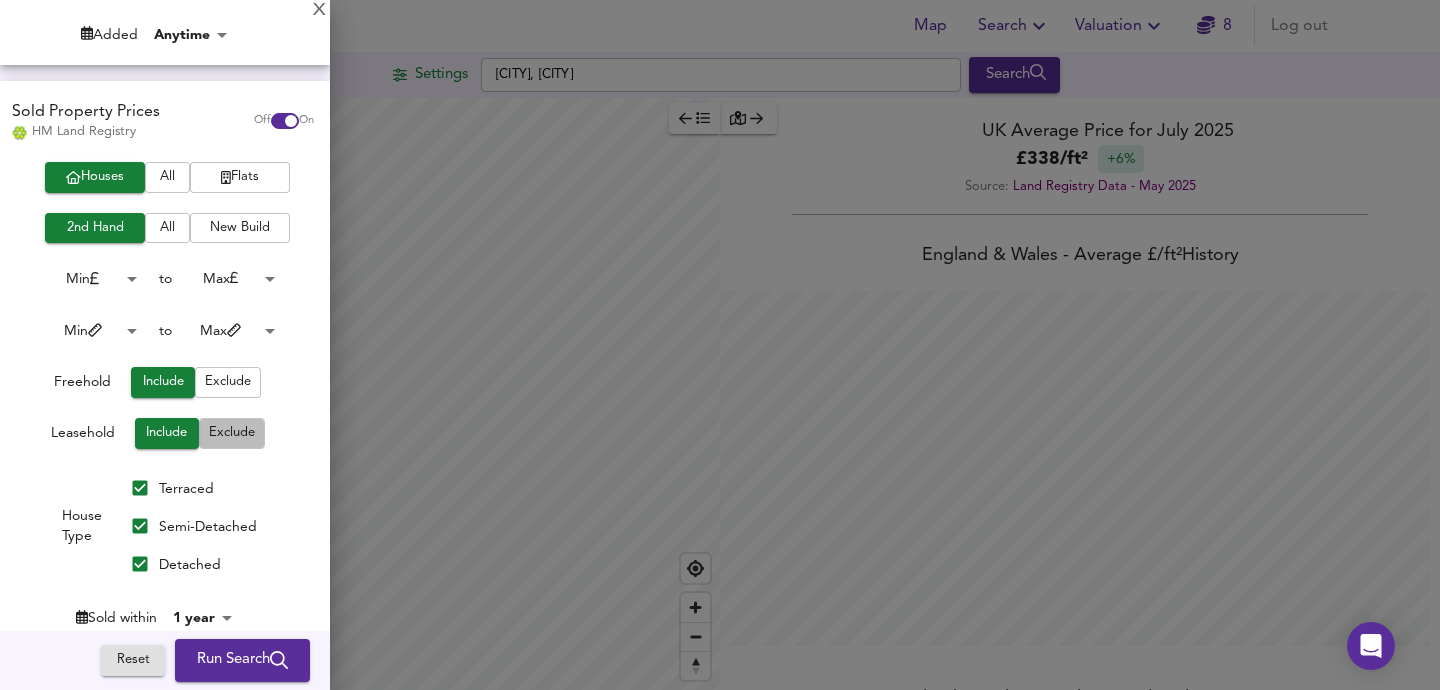 click on "Exclude" at bounding box center [232, 433] 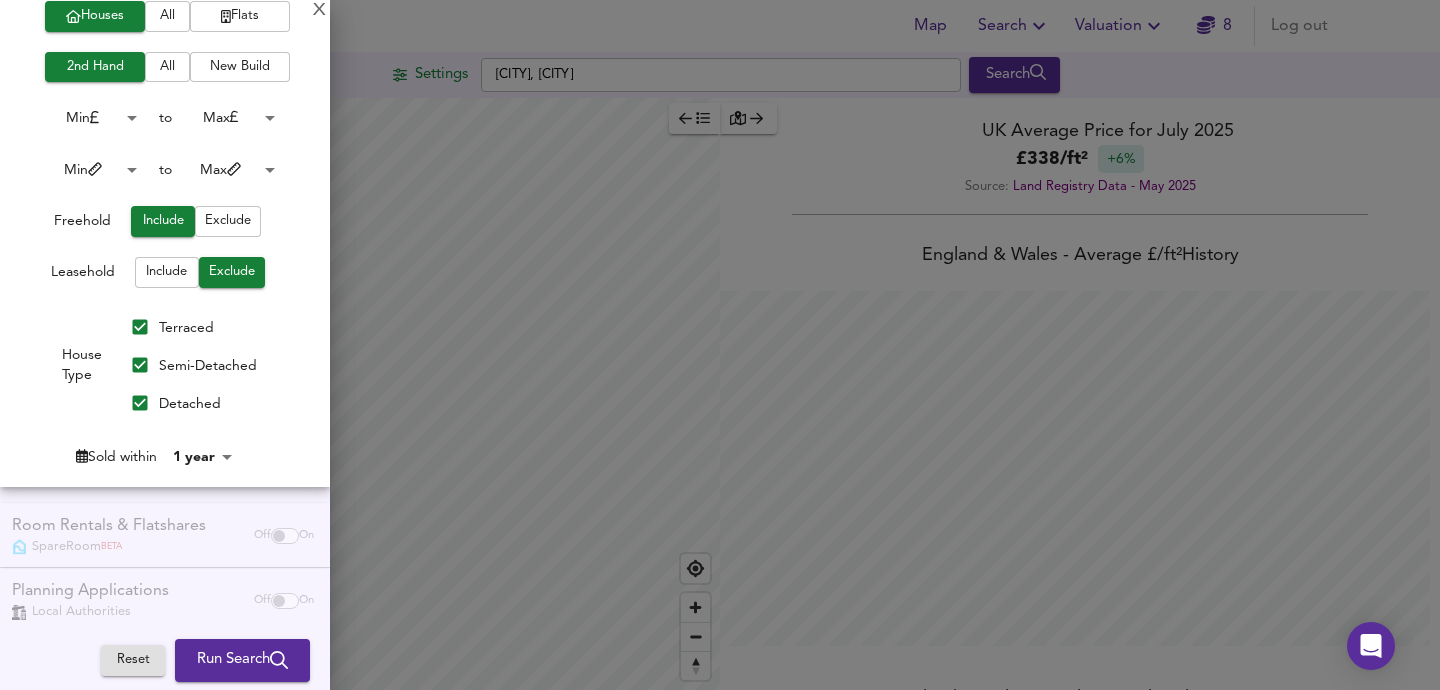 scroll, scrollTop: 631, scrollLeft: 0, axis: vertical 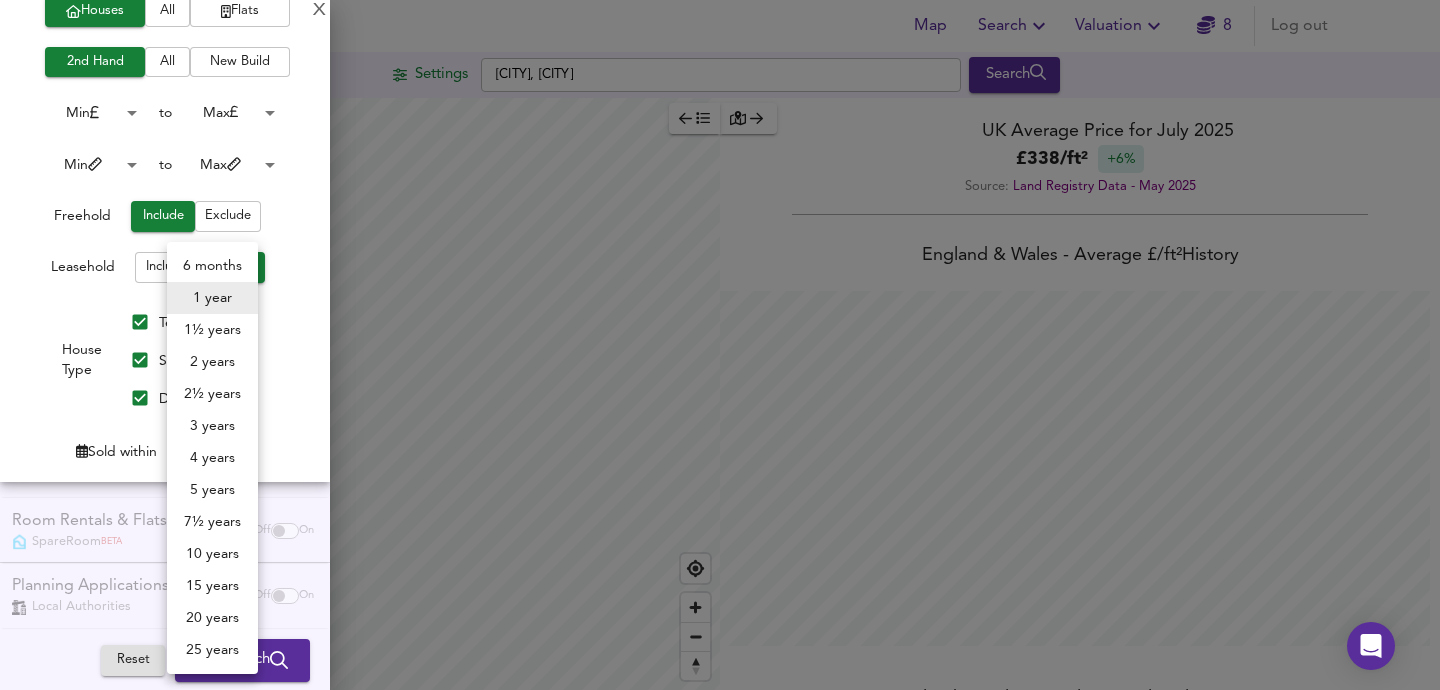 click on "Map Search Valuation    8 Log out        Settings     [CITY], [CITY]        Search            Legend       UK Average Price   for [MONTH] [YYYY] £ 338 / ft²      +6% Source:   Land Registry Data - [MONTH] [YYYY] England & Wales - Average £/ ft²  History England & Wales - Total Quarterly Sales History X Map Settings Basemap          Default hybrid Heatmap          Average Price landworth 2D   View Dynamic Heatmap   On Show Postcodes Show Boroughs 2D 3D Find Me X Property Search Radius   ¼ mile 402 Sales Rentals Planning    Live Market Listings   Rightmove Off   On    Houses All   Flats 2nd Hand All New Build Under Offer All For Sale Min   0 to Max   200000000   Min   0 to Max   50   Added Anytime -1    Sold Property Prices   HM Land Registry Off   On    Houses All   Flats 2nd Hand All New Build Min   0 to Max   200000000 Min   0 to Max   100000 Freehold    Include Exclude Leasehold  Include Exclude House Type Terraced Detached" at bounding box center [720, 345] 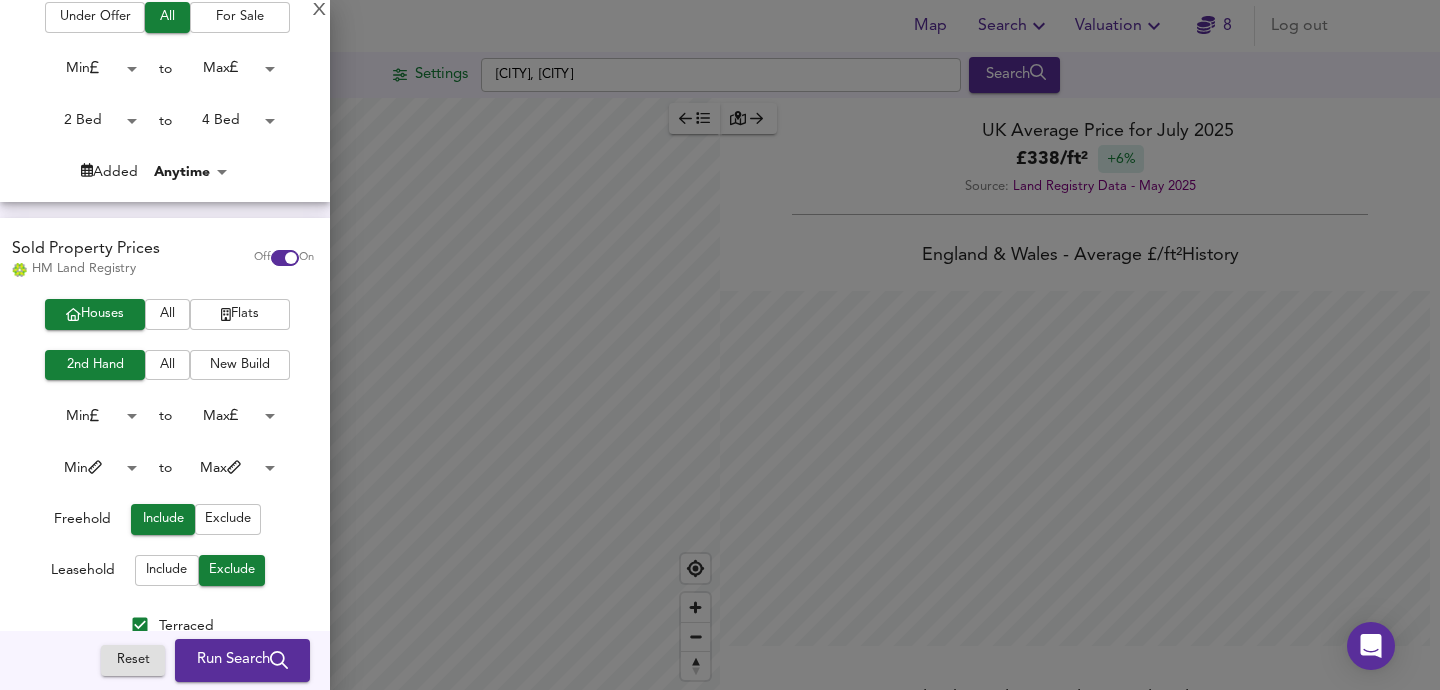 scroll, scrollTop: 647, scrollLeft: 0, axis: vertical 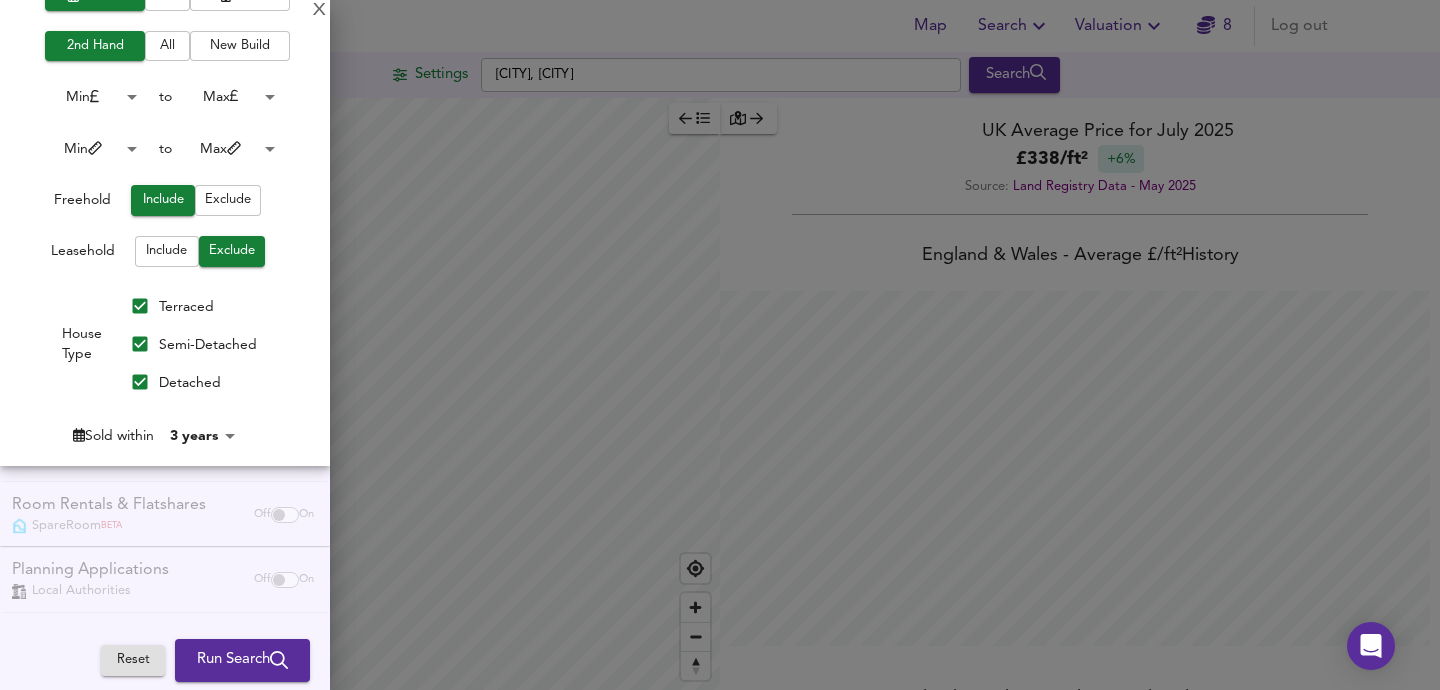 click on "Room Rentals & Flatshares   SpareRoom   BETA Off   On" at bounding box center [165, 514] 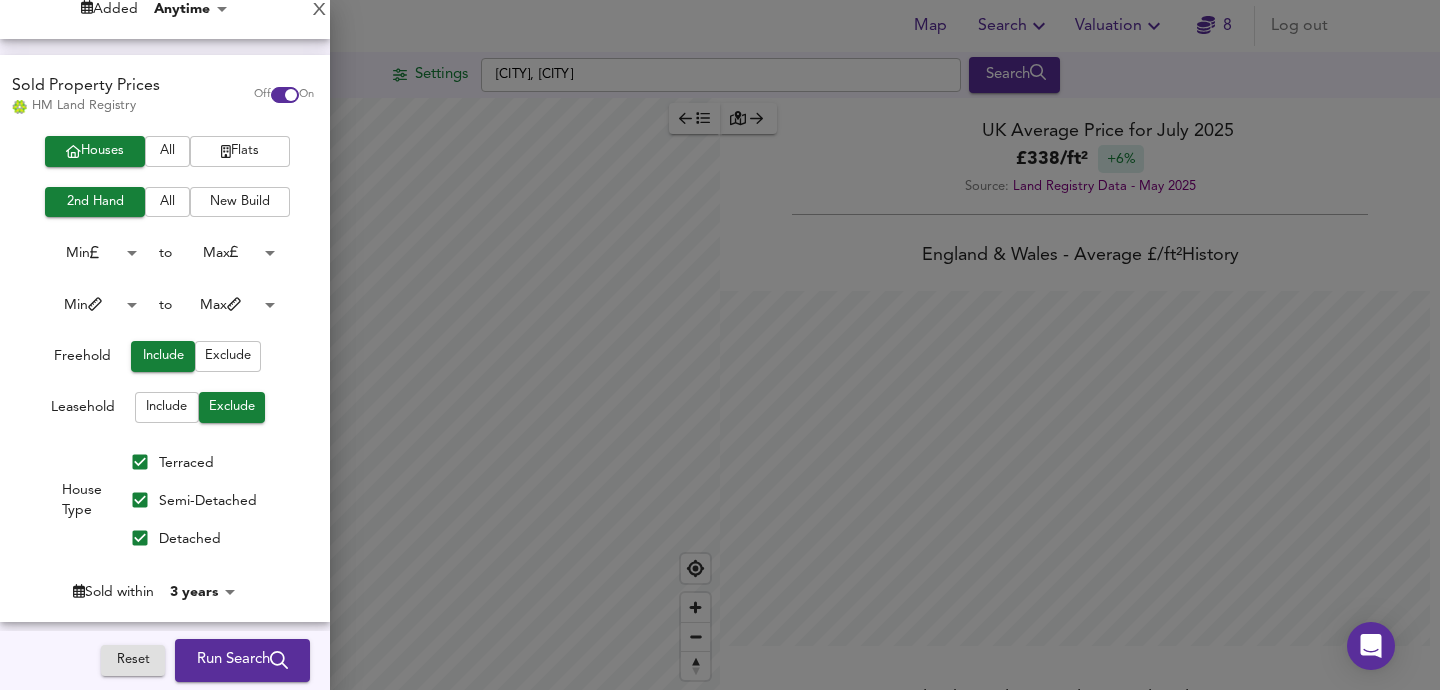 scroll, scrollTop: 647, scrollLeft: 0, axis: vertical 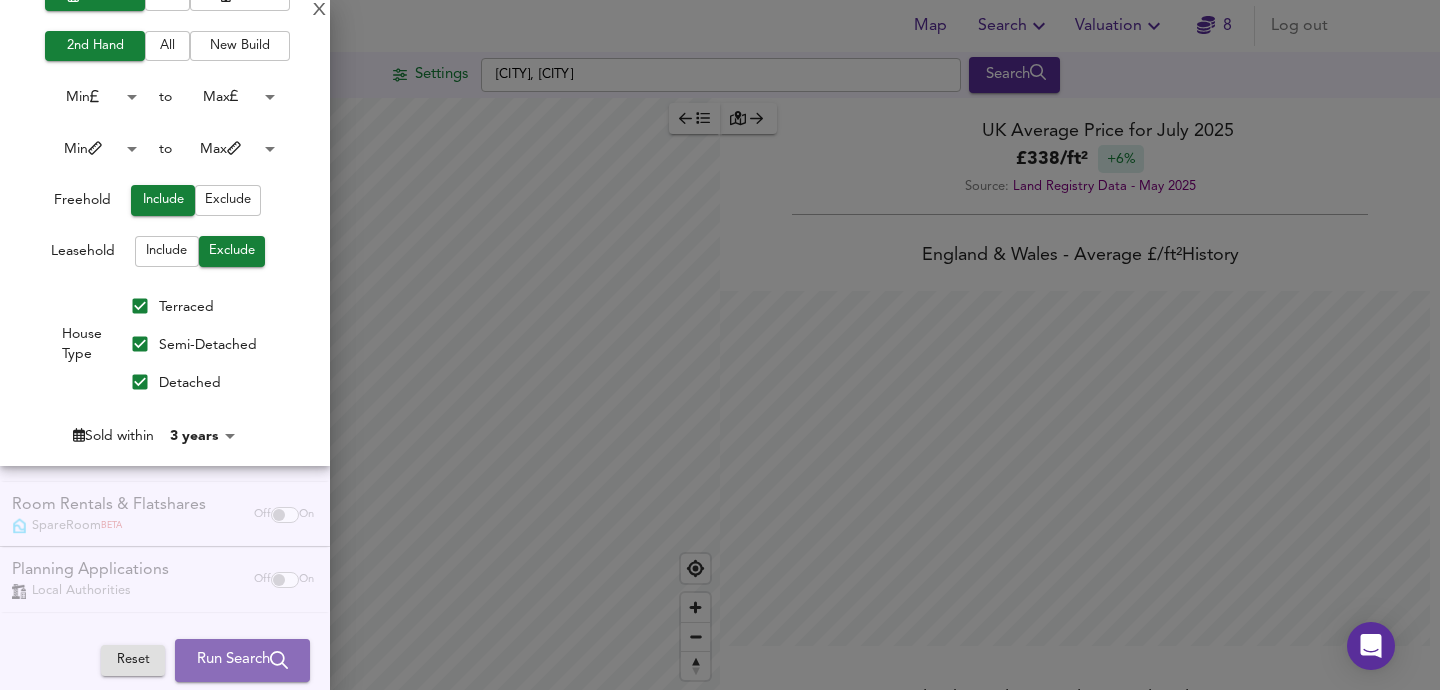 click on "Run Search" at bounding box center (242, 661) 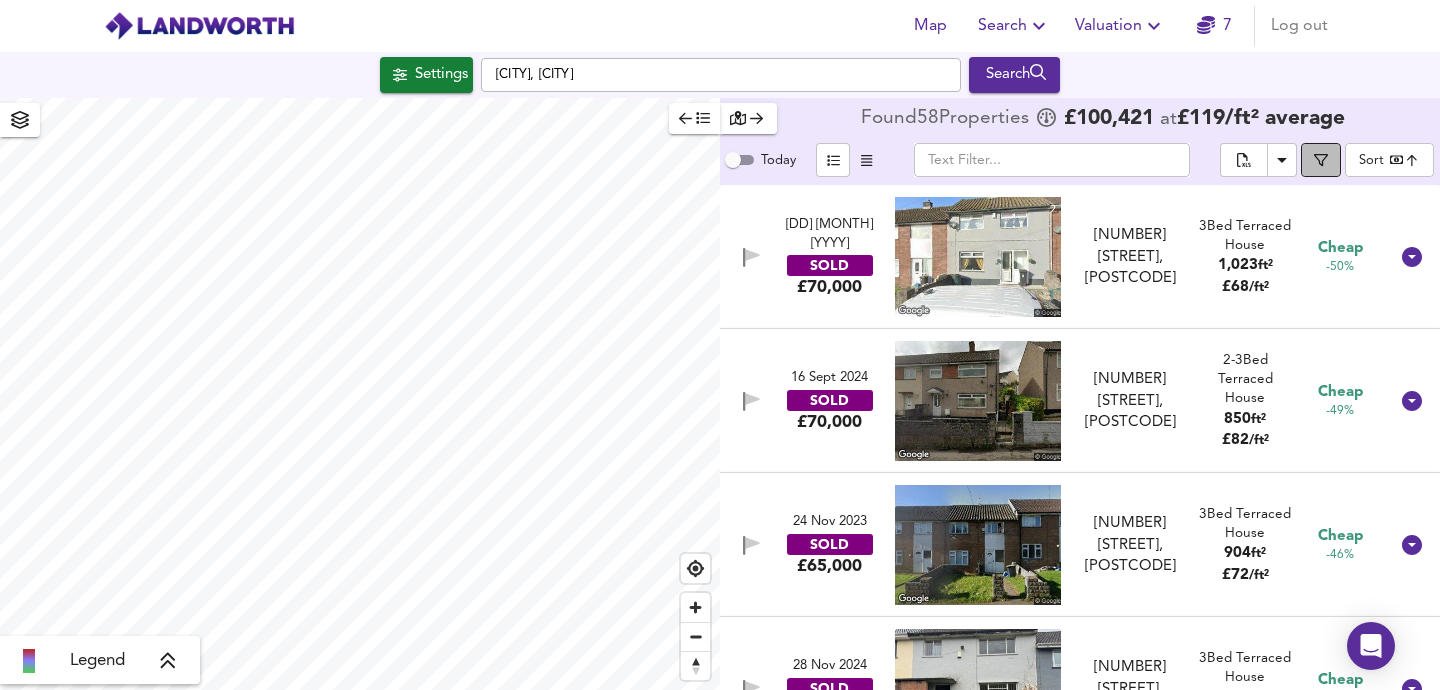 click at bounding box center (1321, 160) 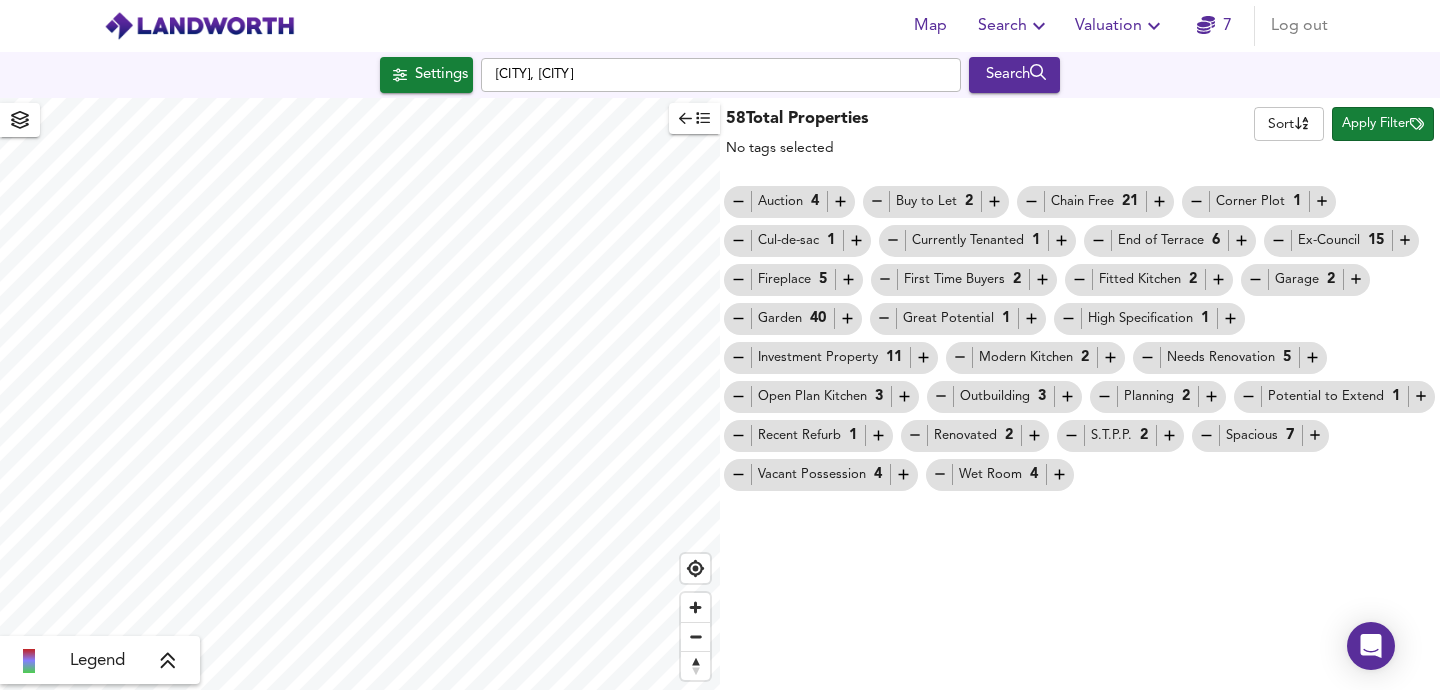 click at bounding box center [738, 201] 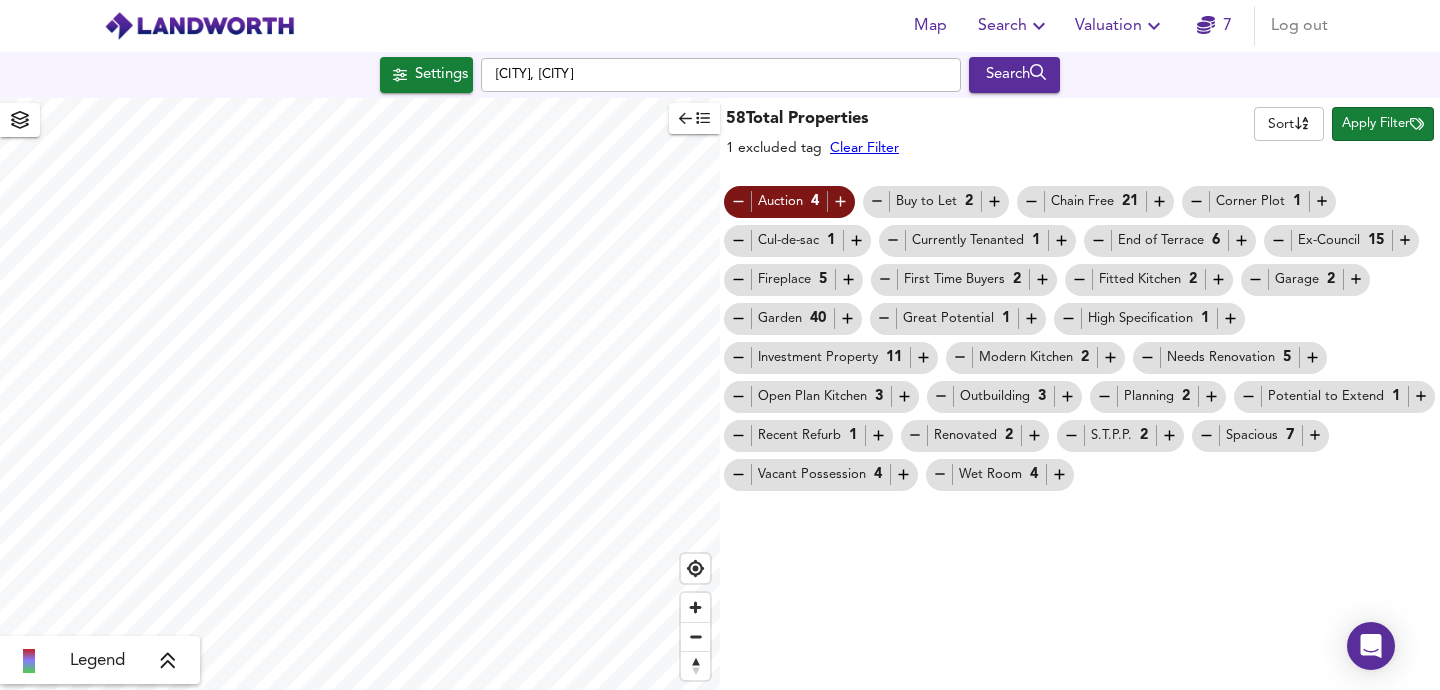 click on "Apply Filter" at bounding box center (1383, 124) 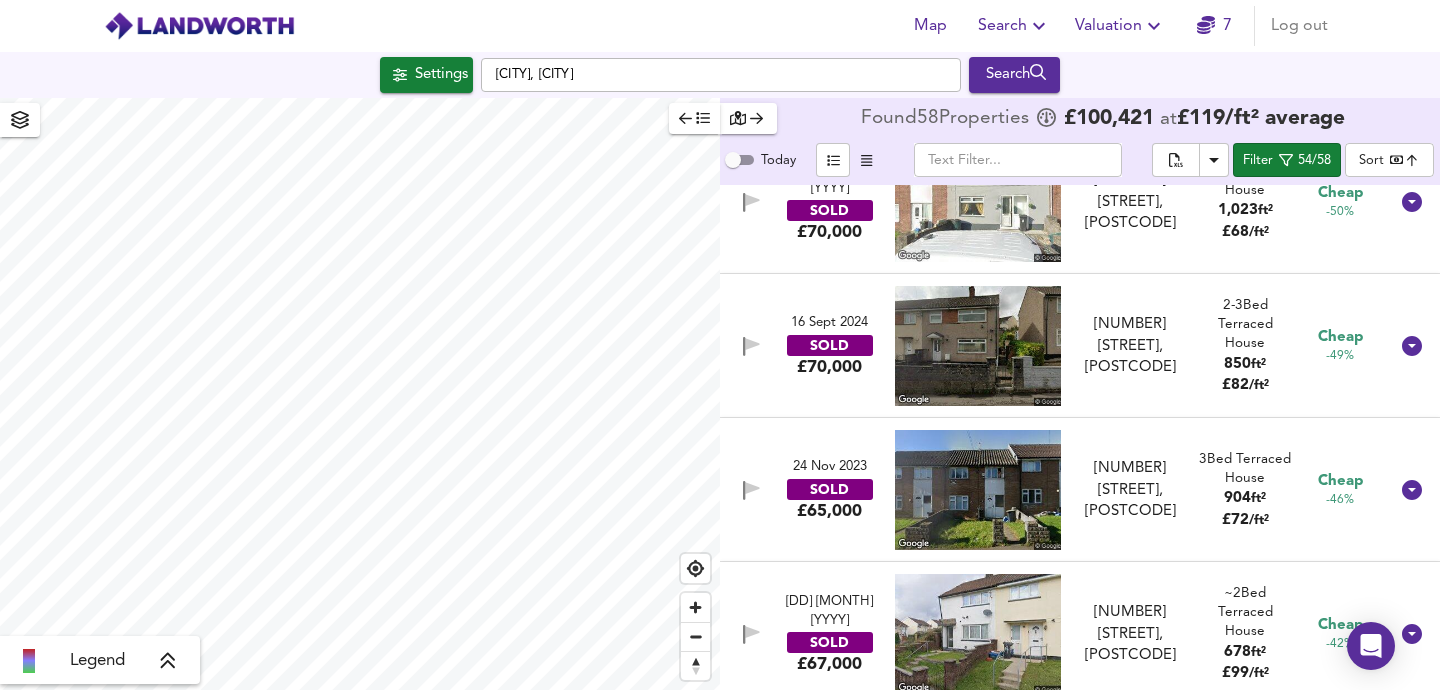 scroll, scrollTop: 54, scrollLeft: 0, axis: vertical 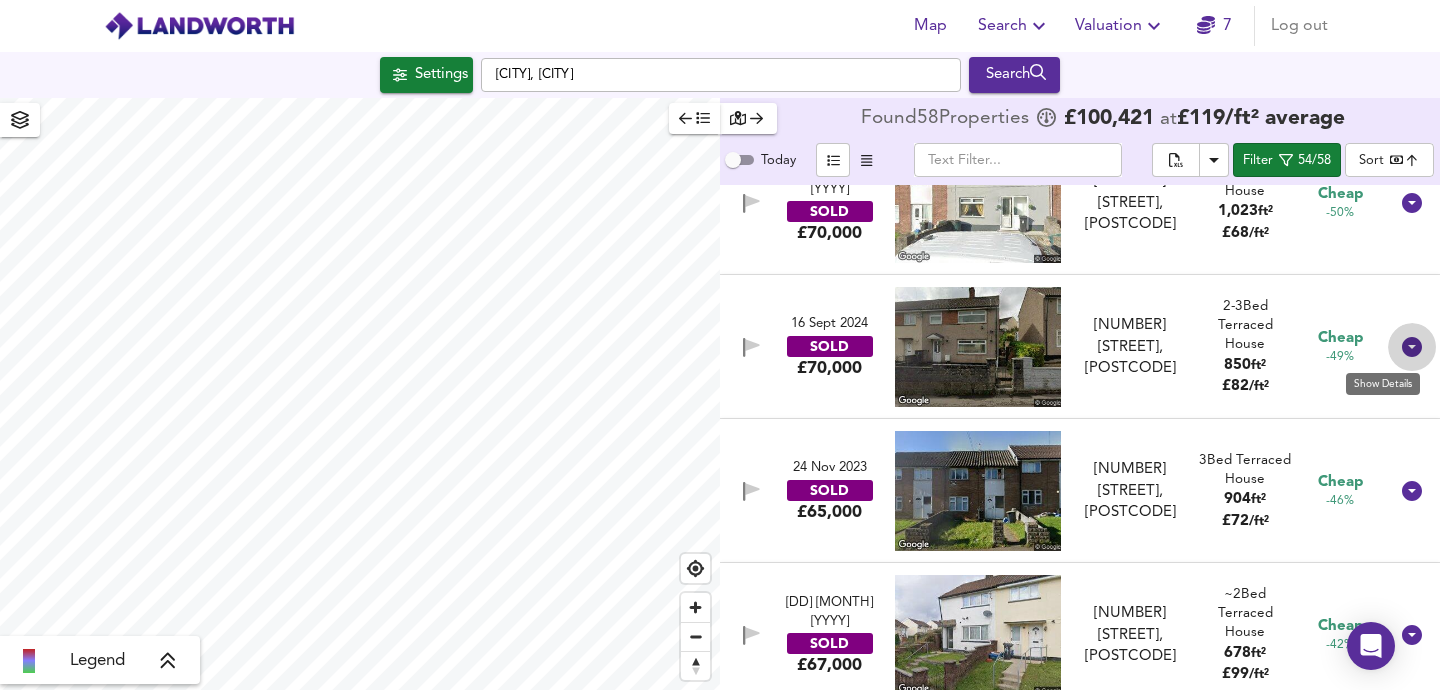 click at bounding box center (1412, 347) 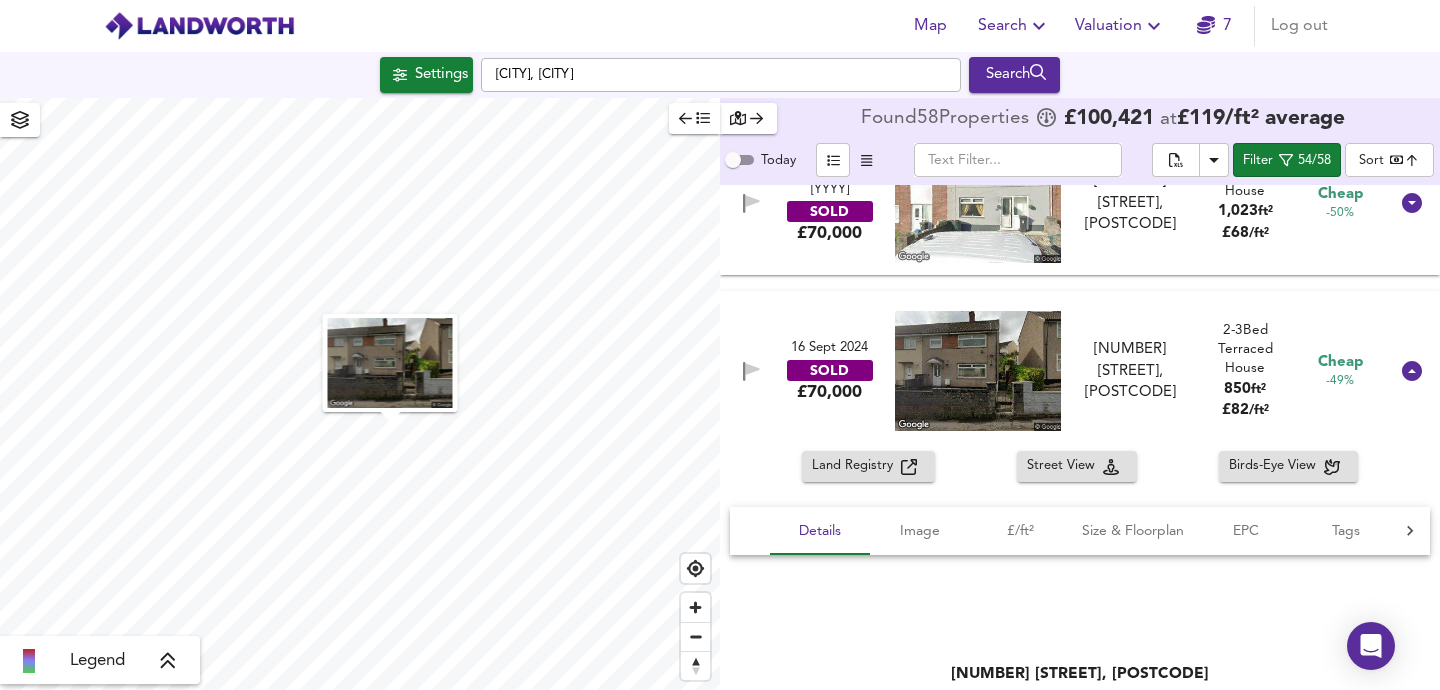 click at bounding box center (1332, 467) 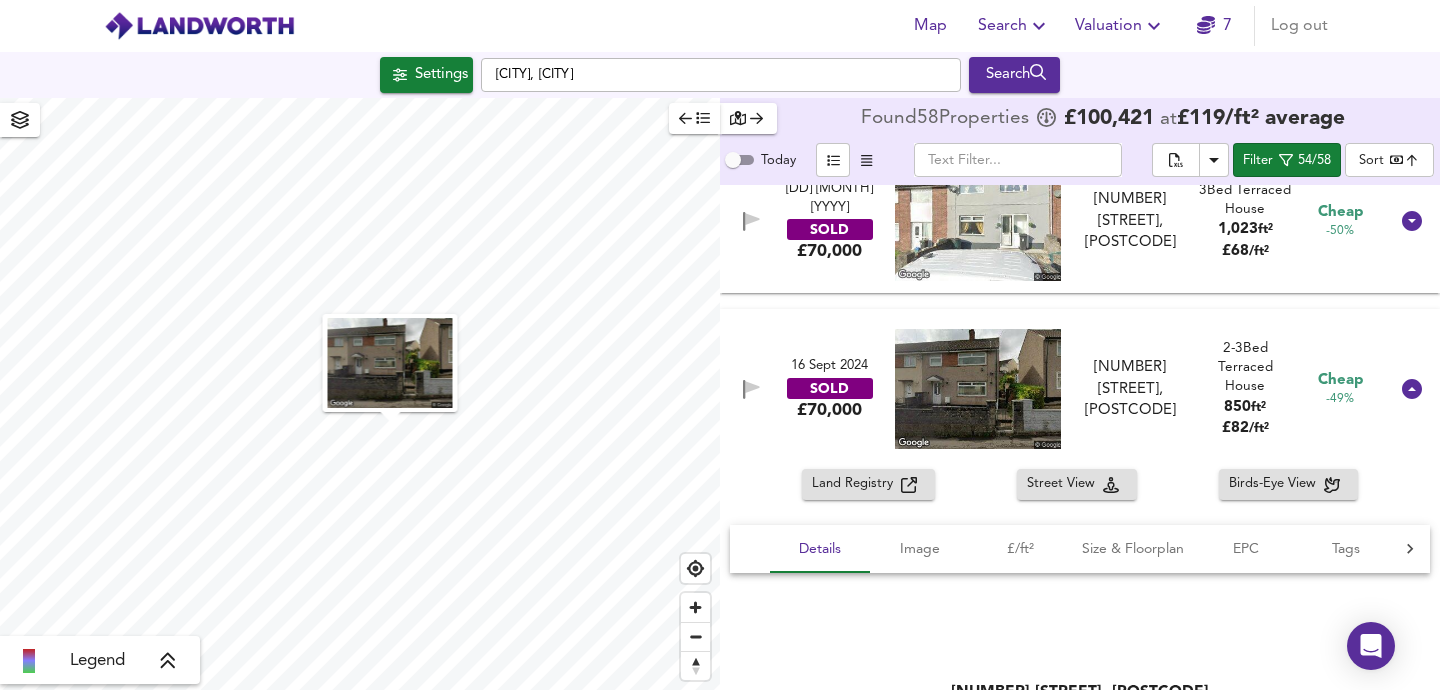 scroll, scrollTop: 0, scrollLeft: 0, axis: both 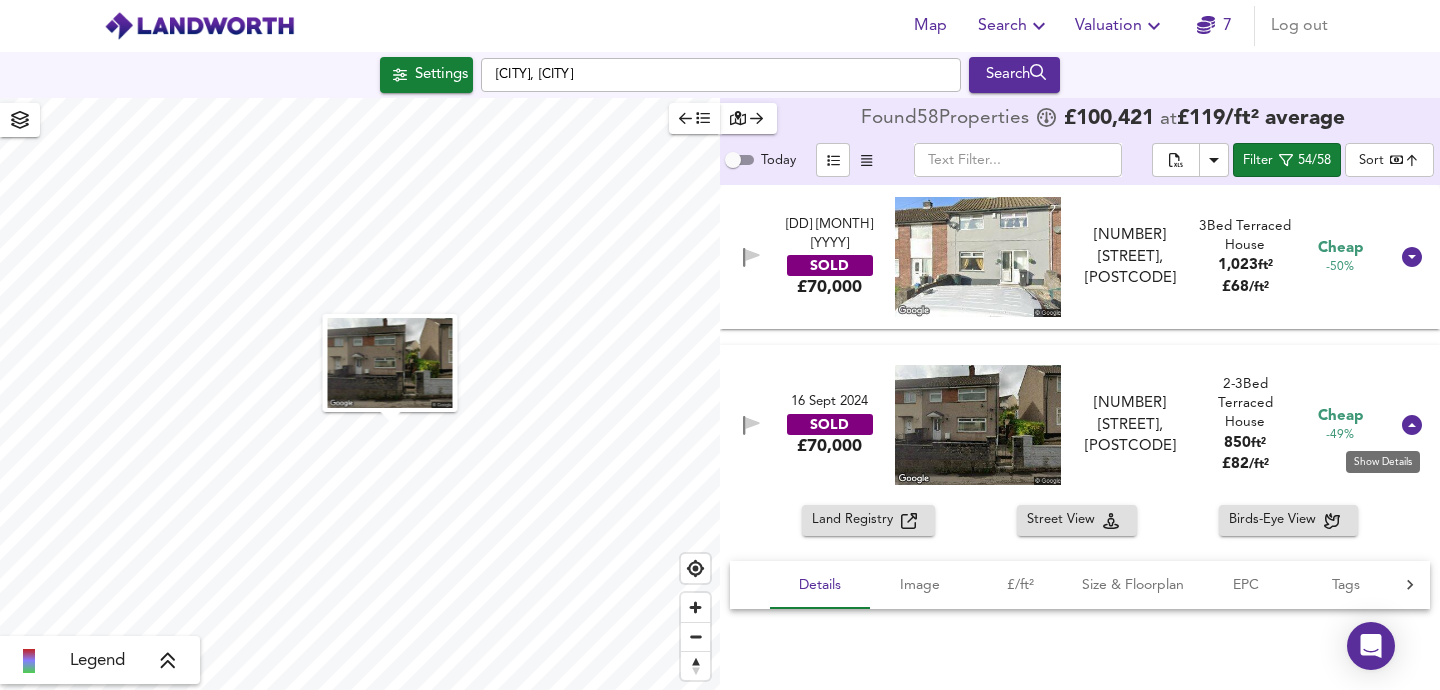 click at bounding box center (1412, 425) 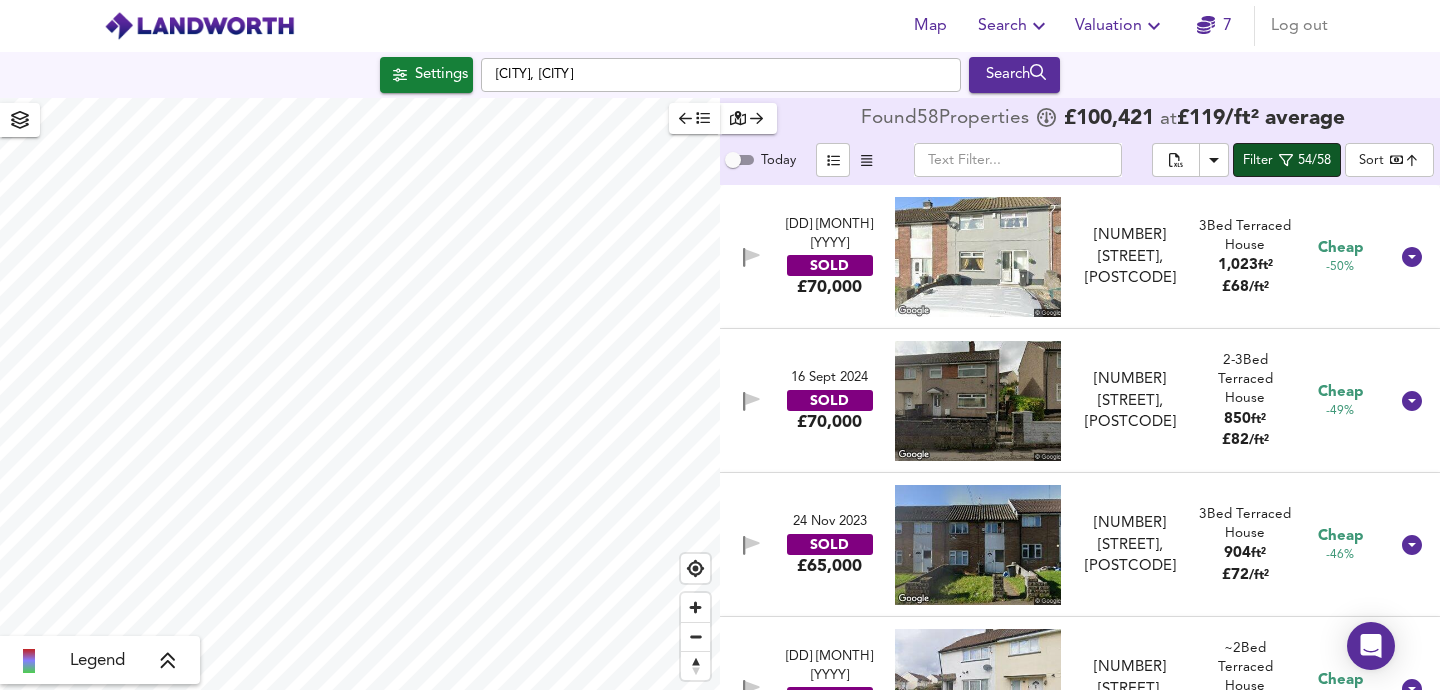 click on "Filter 54/58" at bounding box center [1287, 160] 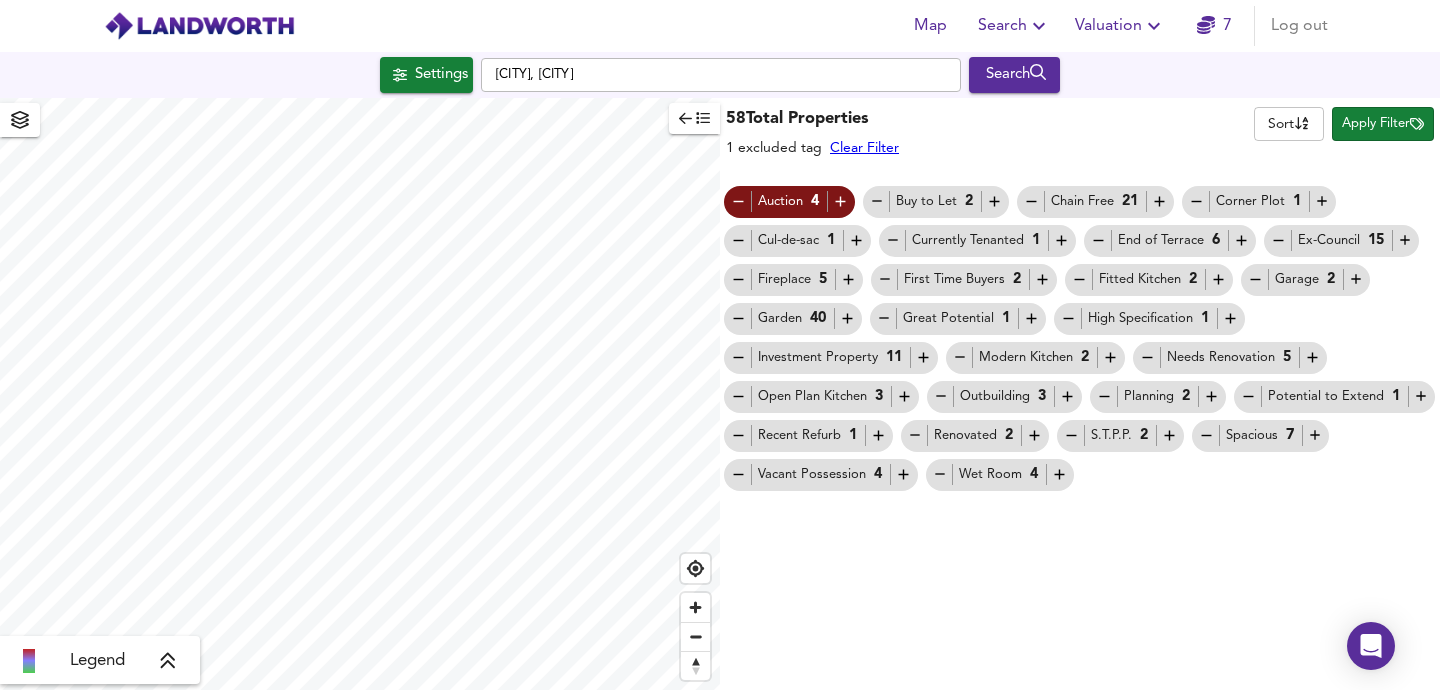 click at bounding box center (20, 120) 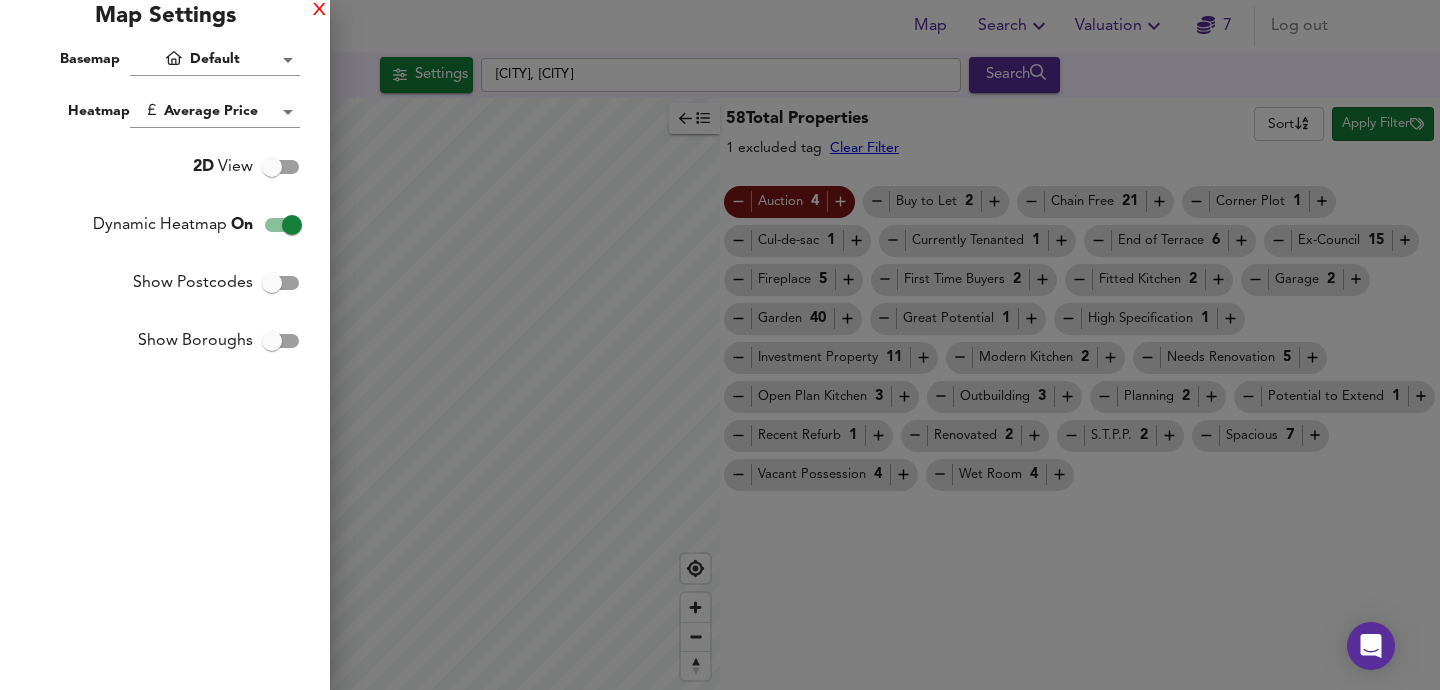 click on "X" at bounding box center [319, 11] 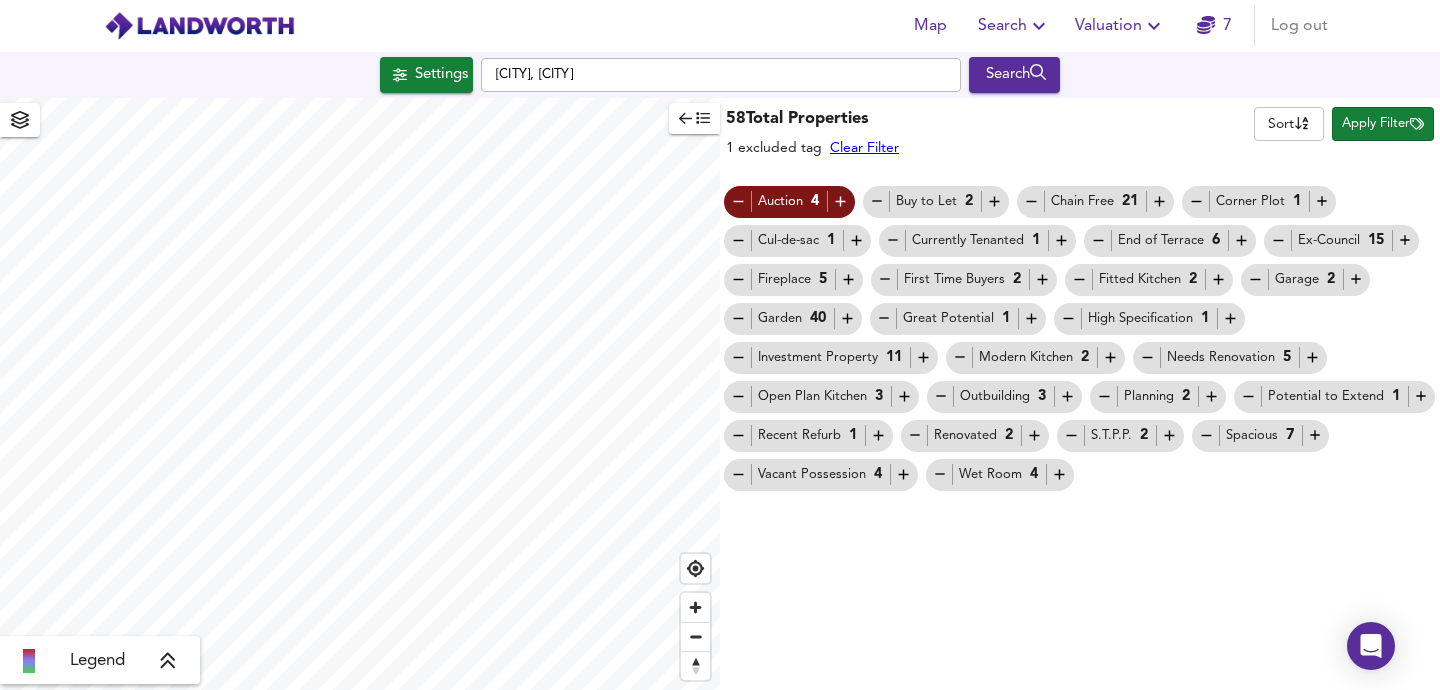 click on "Settings" at bounding box center [426, 75] 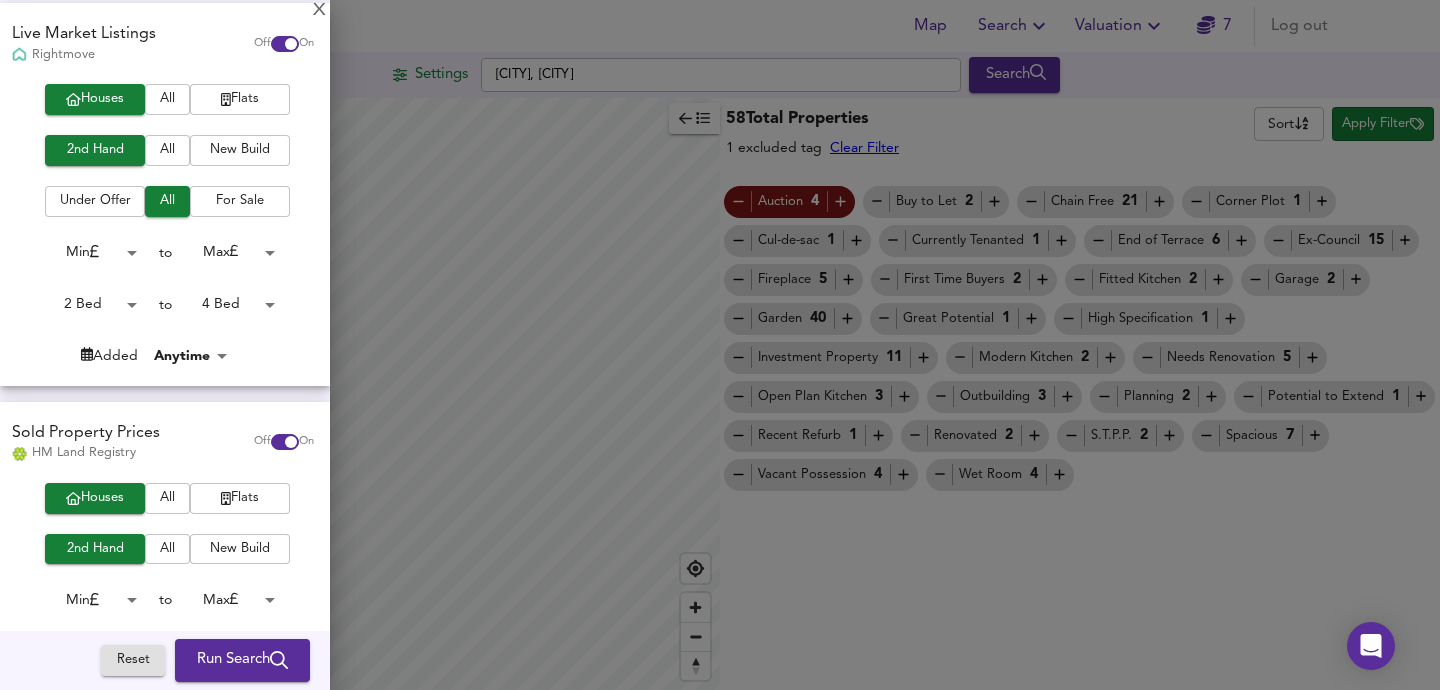 scroll, scrollTop: 149, scrollLeft: 0, axis: vertical 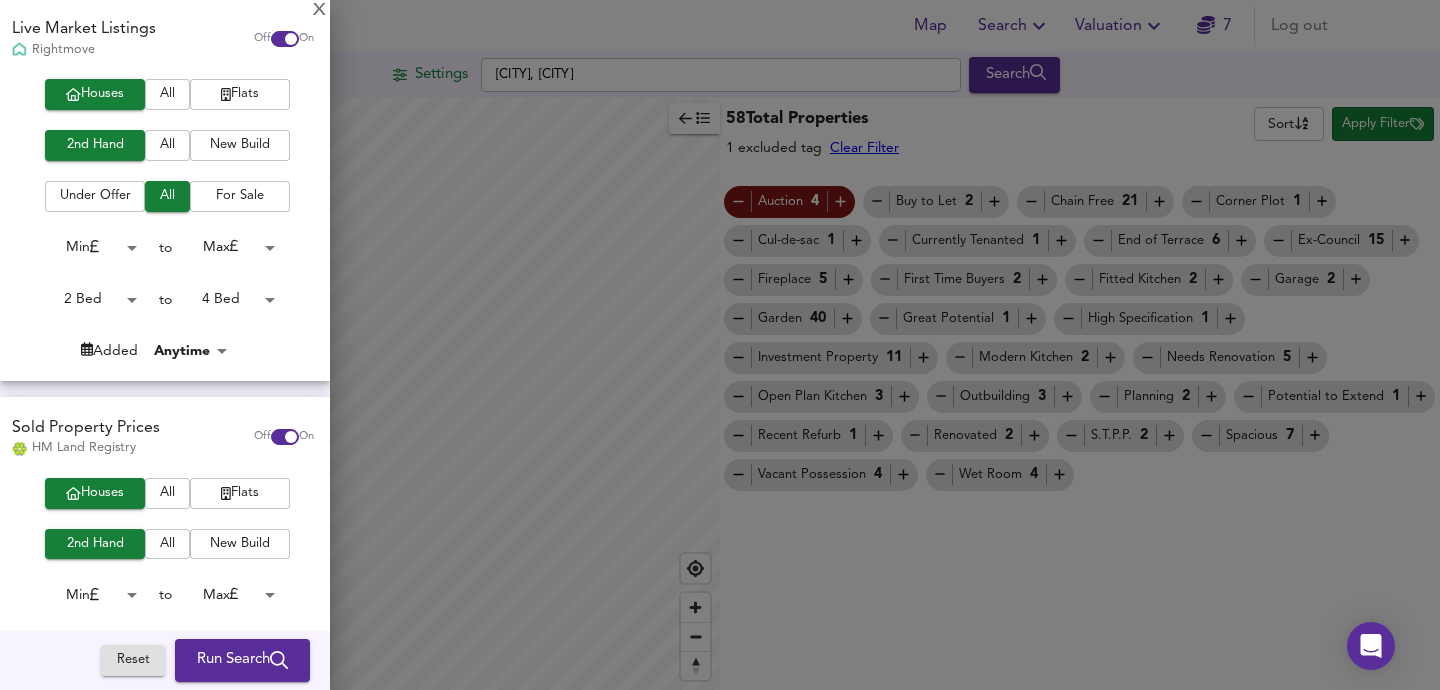click at bounding box center (291, 39) 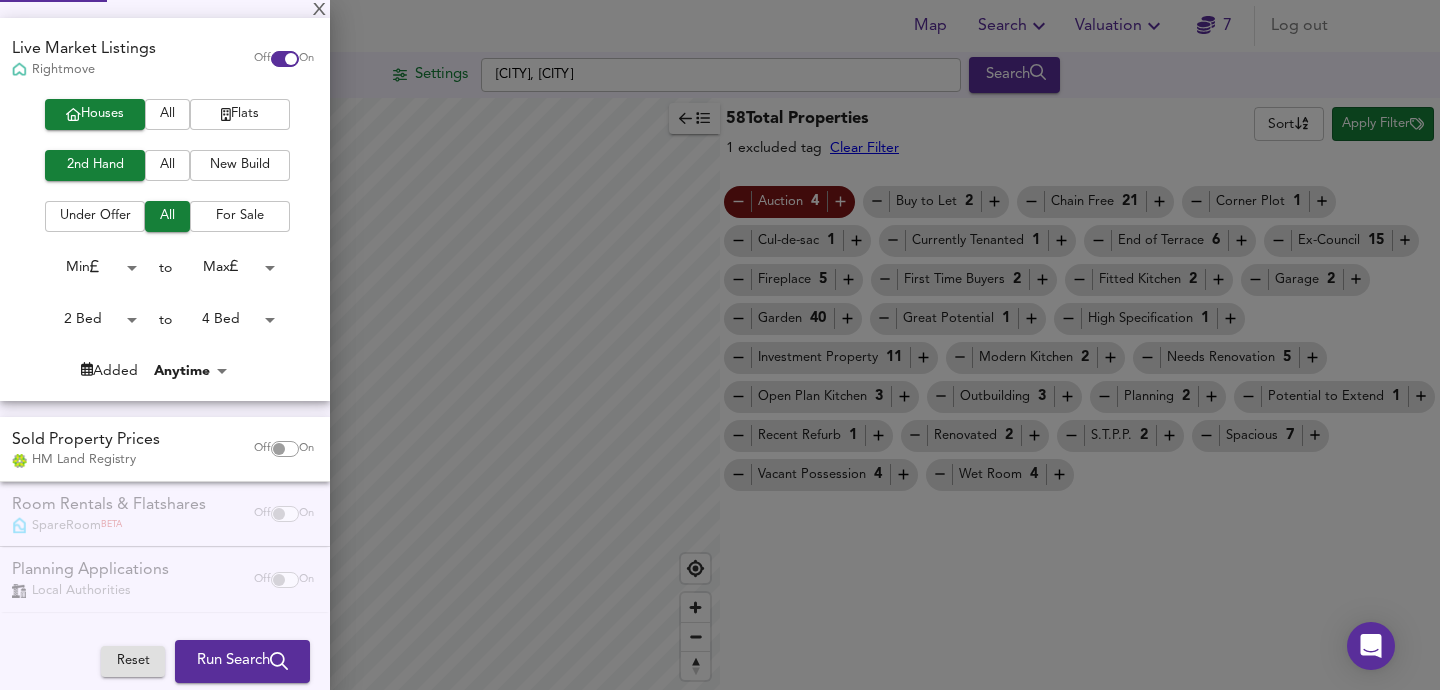 scroll, scrollTop: 129, scrollLeft: 0, axis: vertical 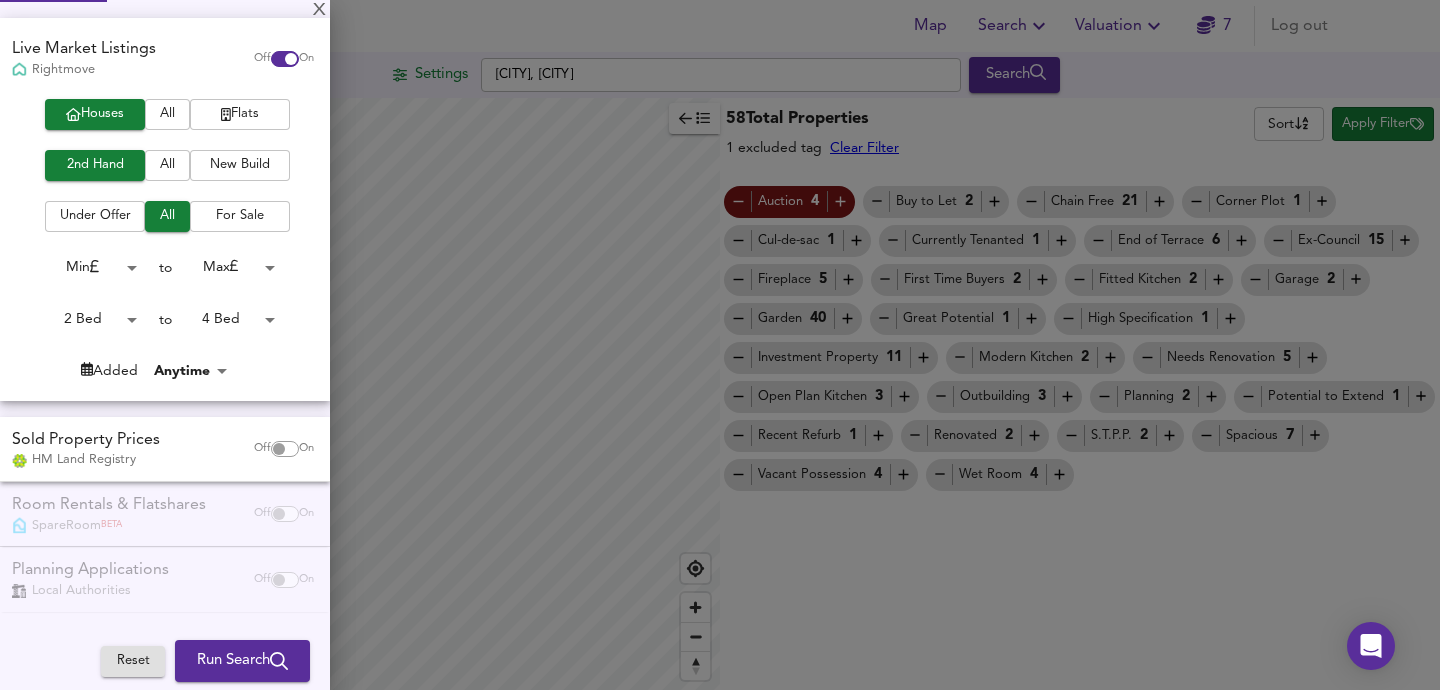 click at bounding box center (720, 345) 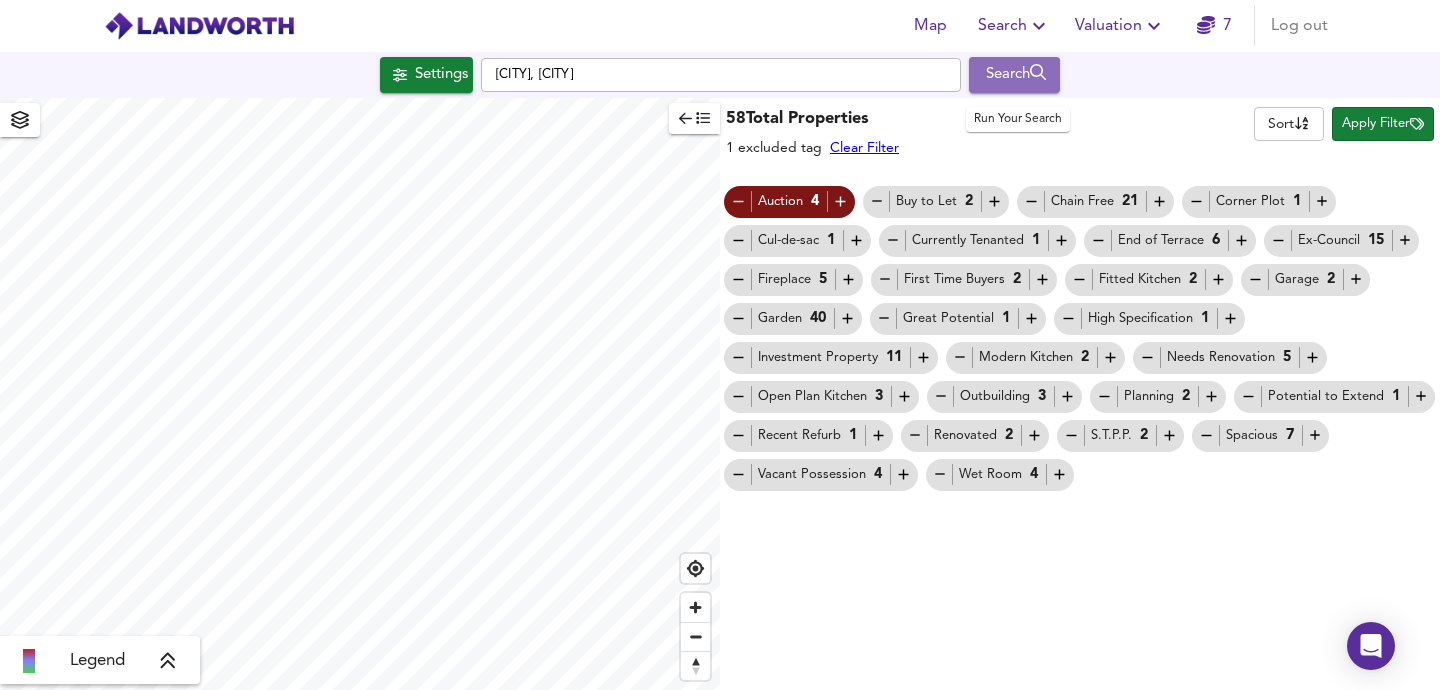 click on "Search" at bounding box center [1014, 75] 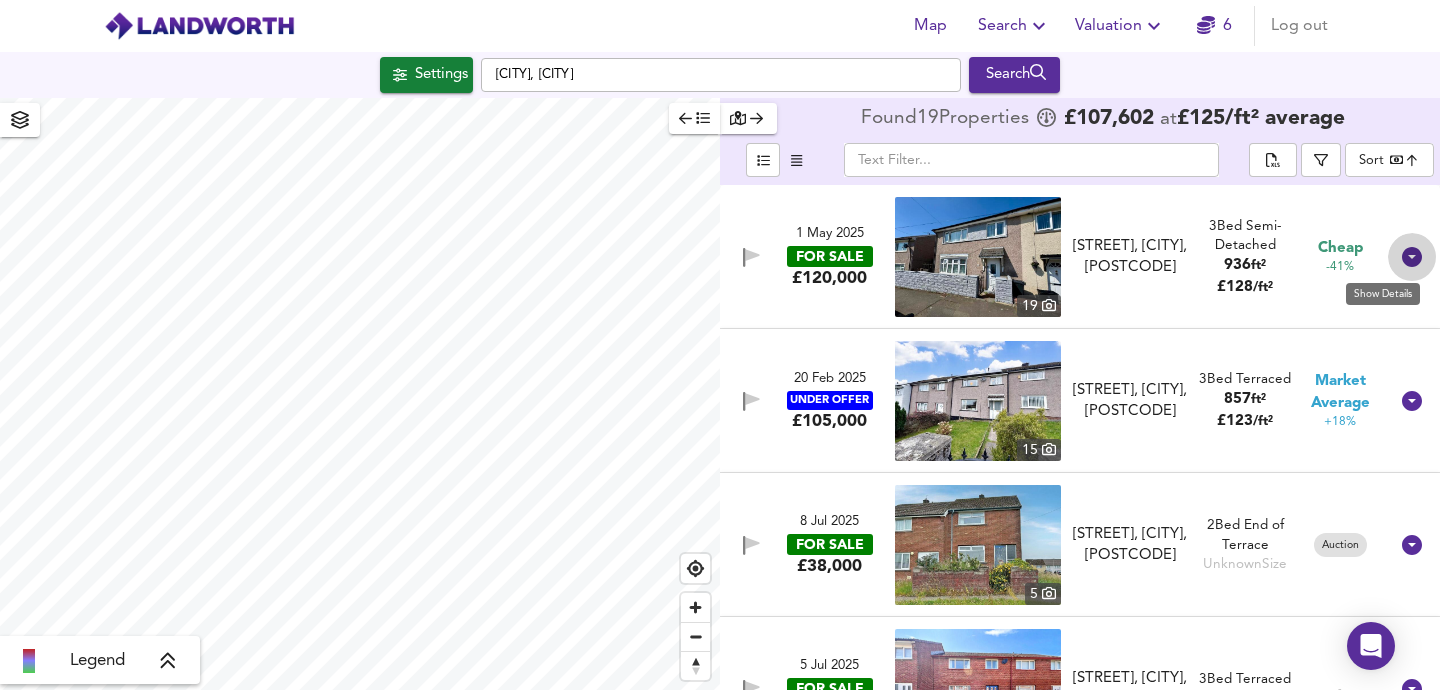 click at bounding box center (1412, 257) 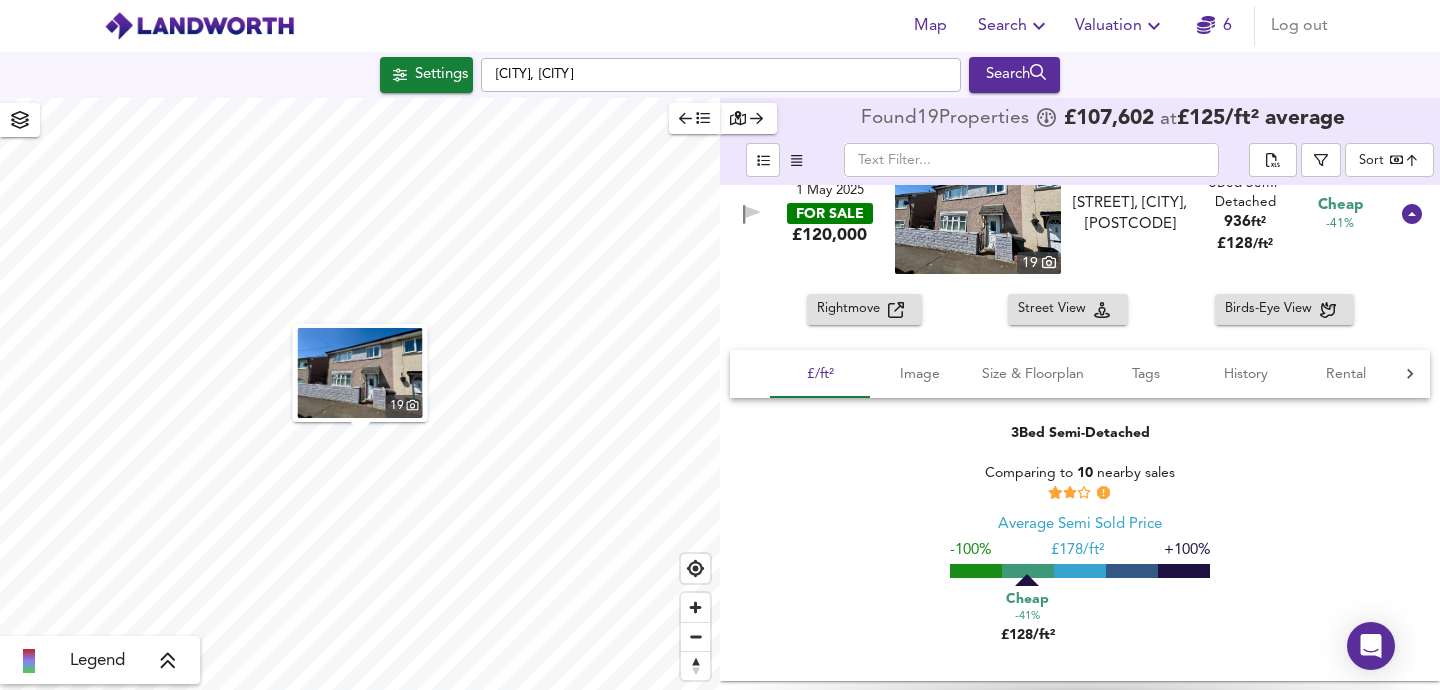 scroll, scrollTop: 0, scrollLeft: 0, axis: both 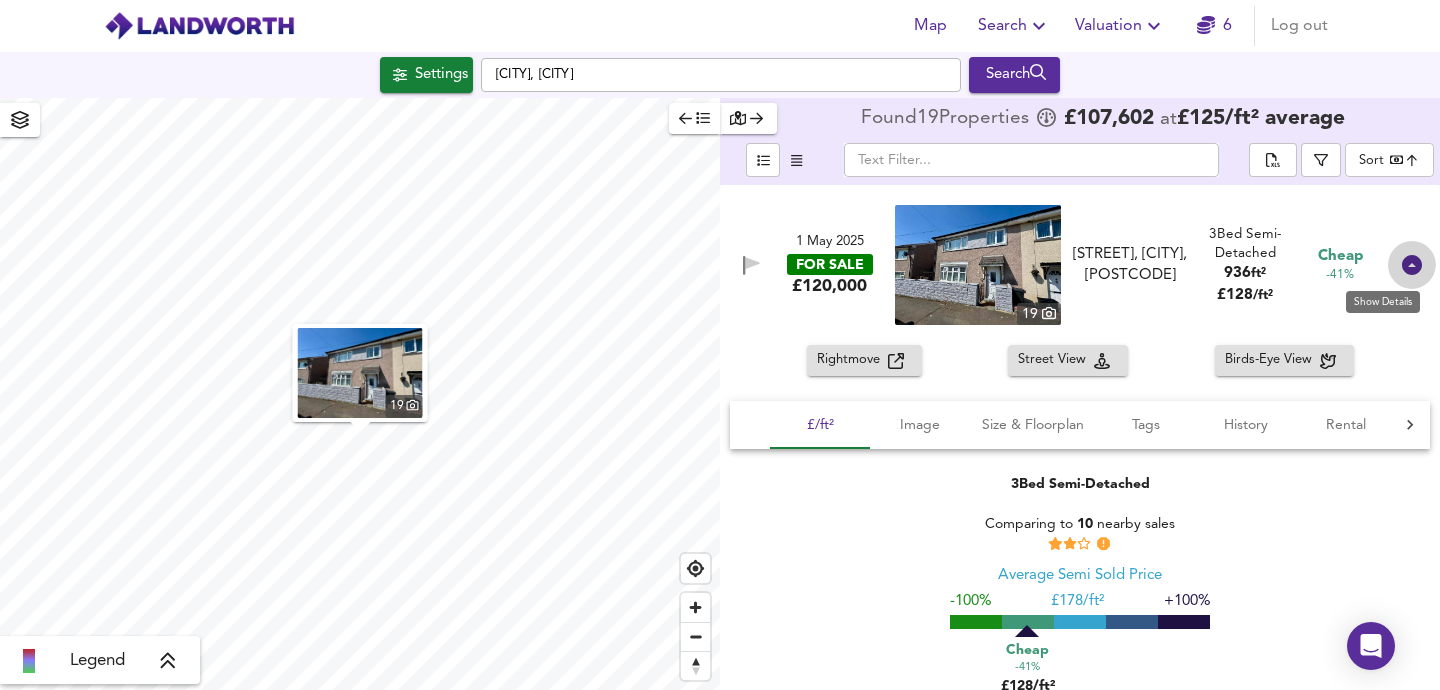 click at bounding box center [1412, 265] 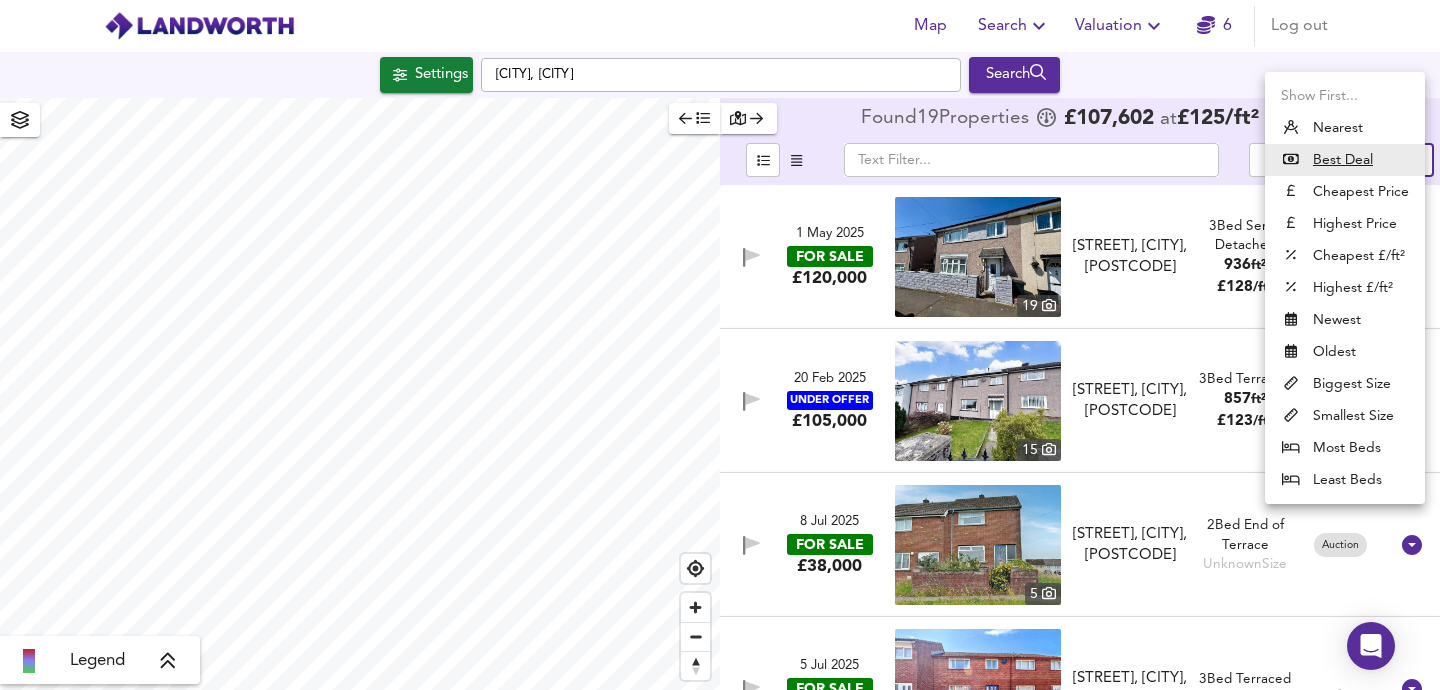 click on "Map Search Valuation    6 Log out        Settings     [CITY], [CITY]        Search            Legend       Found  19  Propert ies     £ 107,602   at  £ 125 / ft²   average              ​         Sort   bestdeal ​ [DD] [MONTH] [YYYY] FOR SALE £120,000     19     [STREET], [CITY],[POSTCODE] [STREET], [CITY],[POSTCODE] 3  Bed   Semi-Detached 936 ft² £ 128 / ft²   Cheap -41% [DD] [MONTH] [YYYY] UNDER OFFER £105,000     15     [STREET], [CITY],[POSTCODE] [STREET], [CITY],[POSTCODE] 3  Bed   Terraced 857 ft² £ 123 / ft²   Market Average +18% [DD] [MONTH] [YYYY] FOR SALE £38,000     5     [STREET], [CITY], [POSTCODE] [STREET], [CITY], [POSTCODE] 2  Bed   End of Terrace Unknown  Size   Auction [DD] [MONTH] [YYYY] FOR SALE £110,000     16     [STREET], [CITY],[POSTCODE] [STREET], [CITY],[POSTCODE] 3  Bed   Terraced Unknown  Size   - X Map Settings Basemap          Default hybrid    2D" at bounding box center [720, 345] 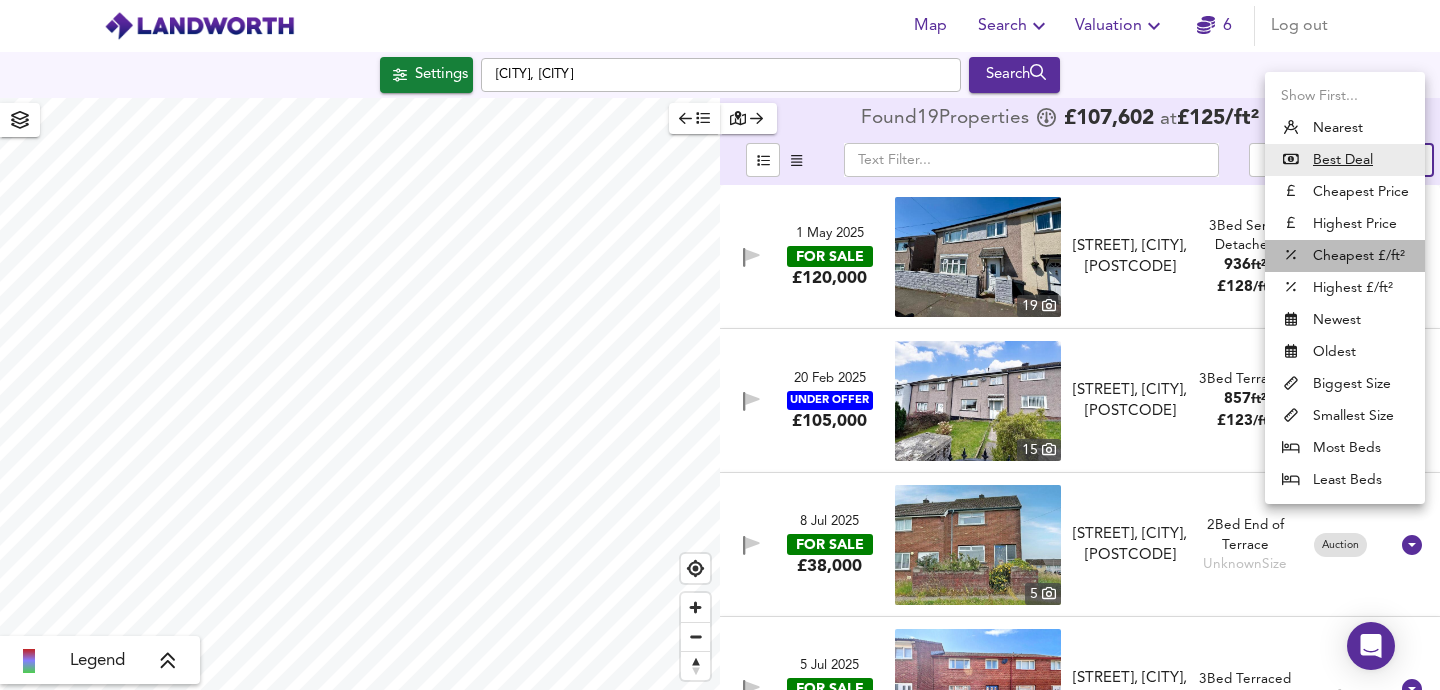 click on "Cheapest £/ft²" at bounding box center (1345, 256) 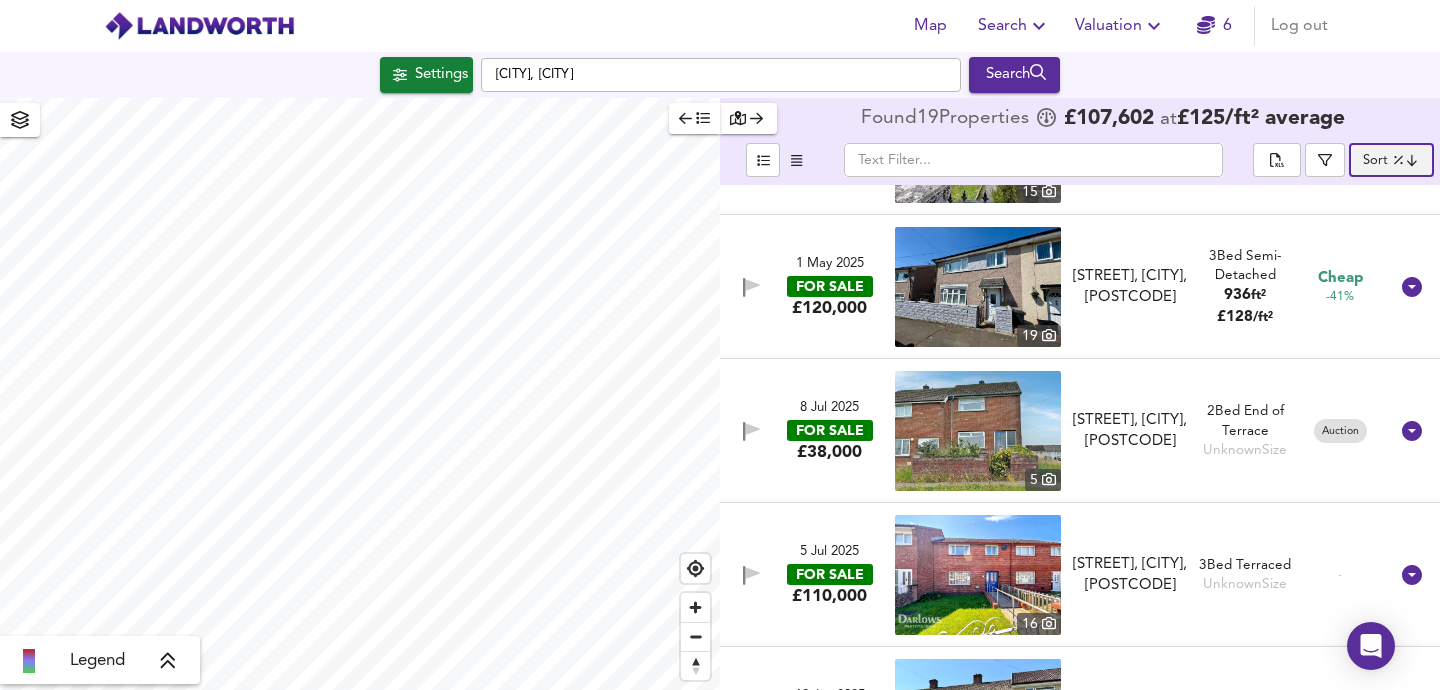 scroll, scrollTop: 0, scrollLeft: 0, axis: both 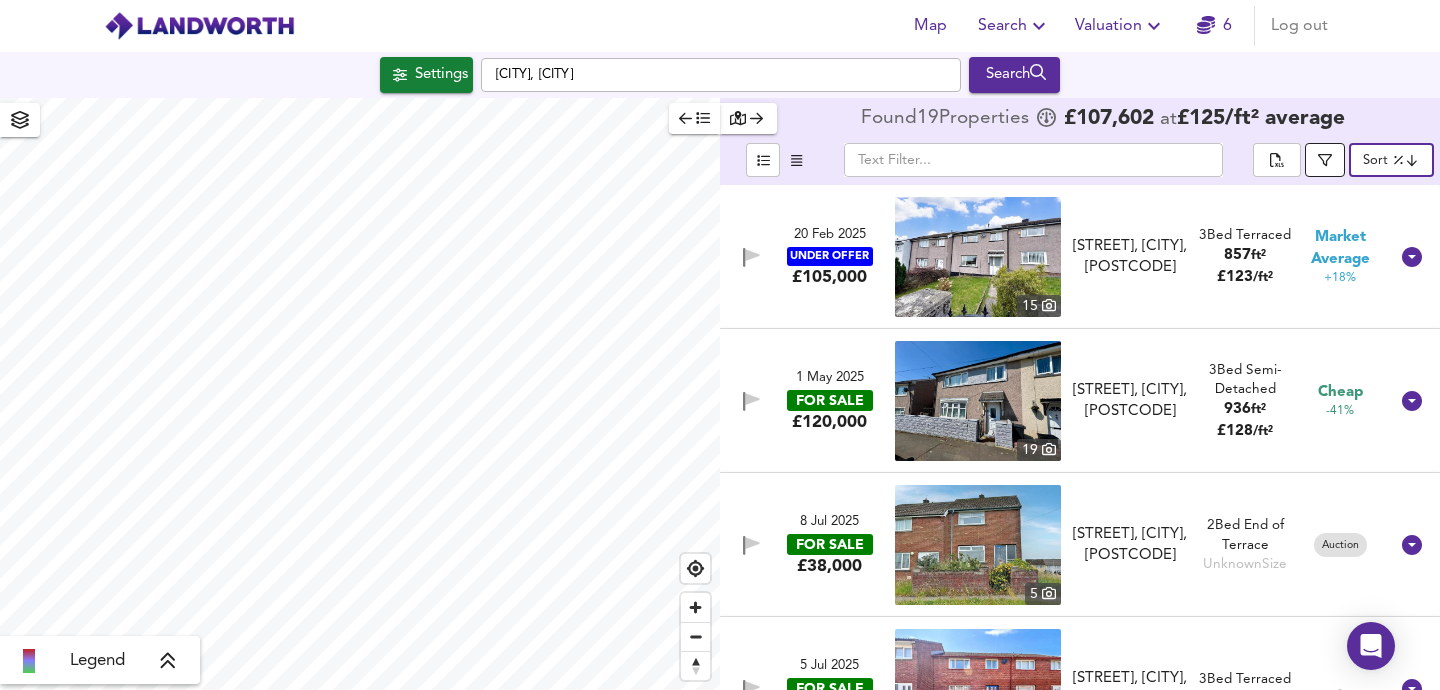 click at bounding box center [1325, 160] 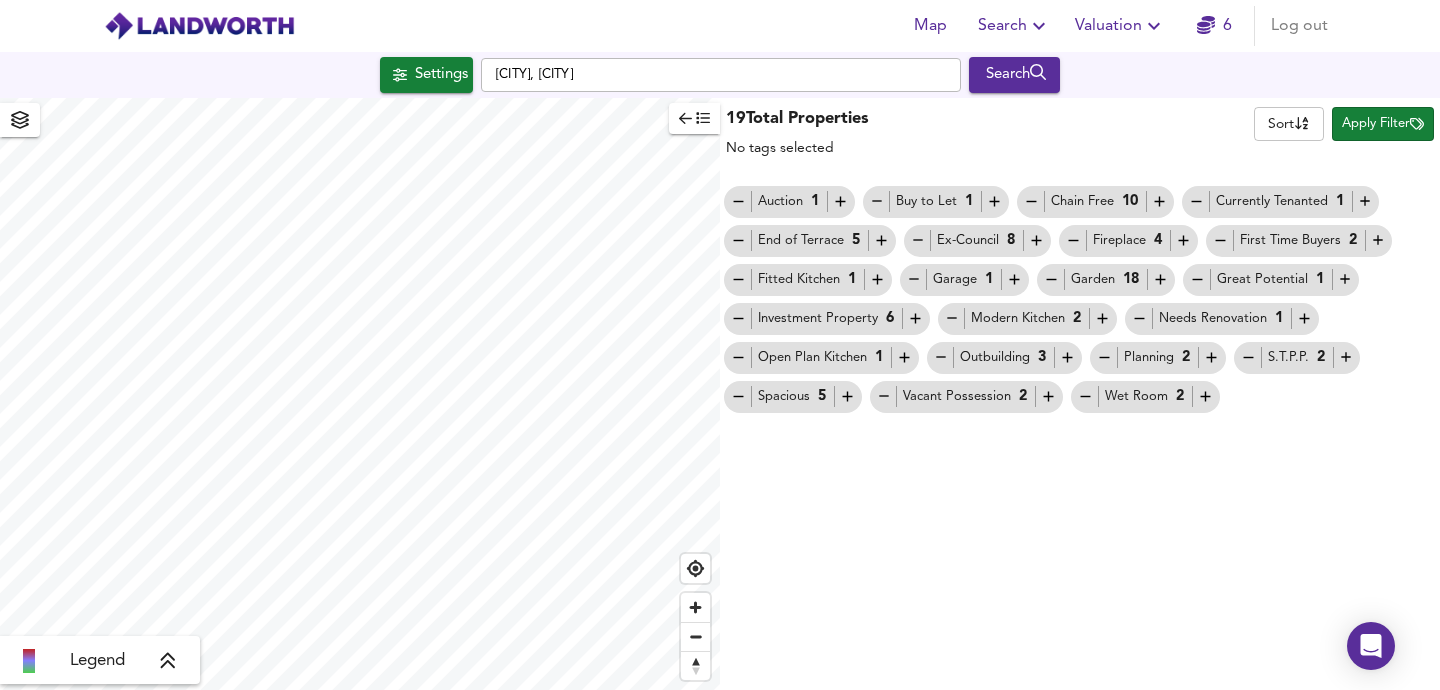 click at bounding box center [738, 201] 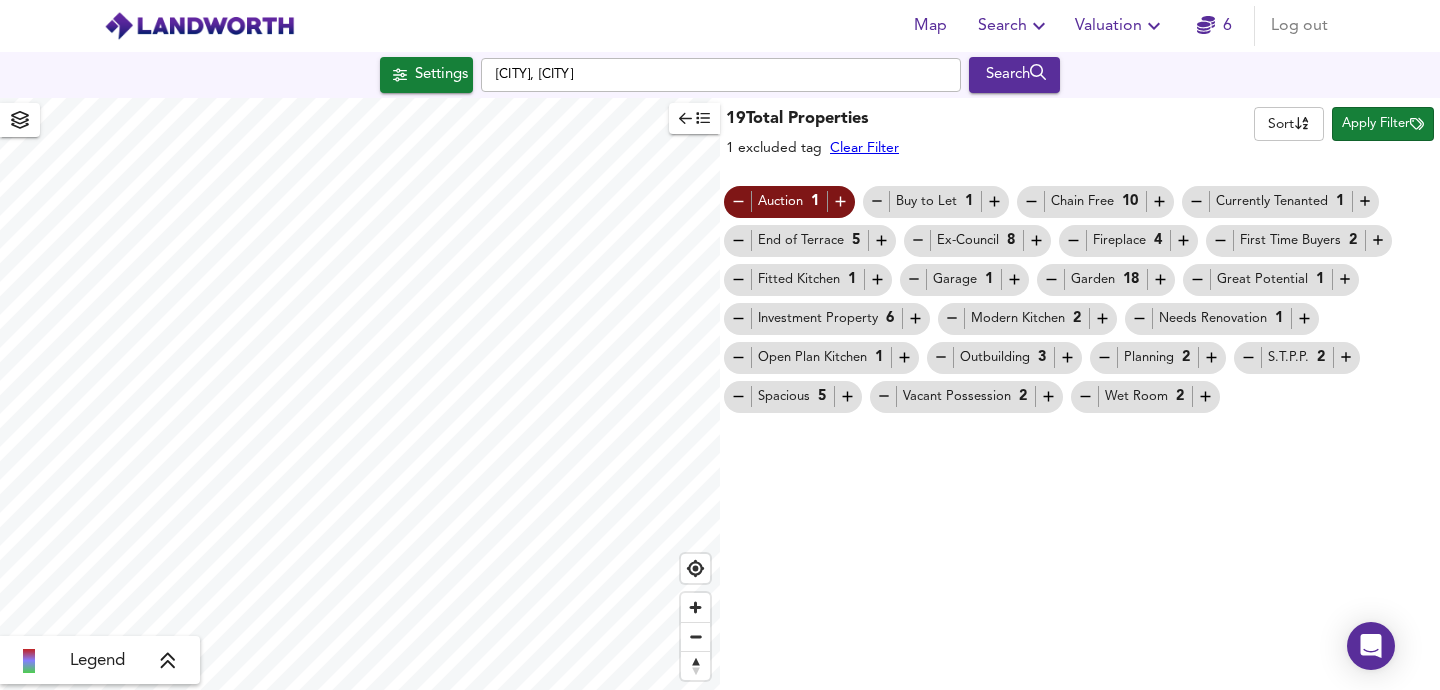 click on "Apply Filter" at bounding box center (1383, 124) 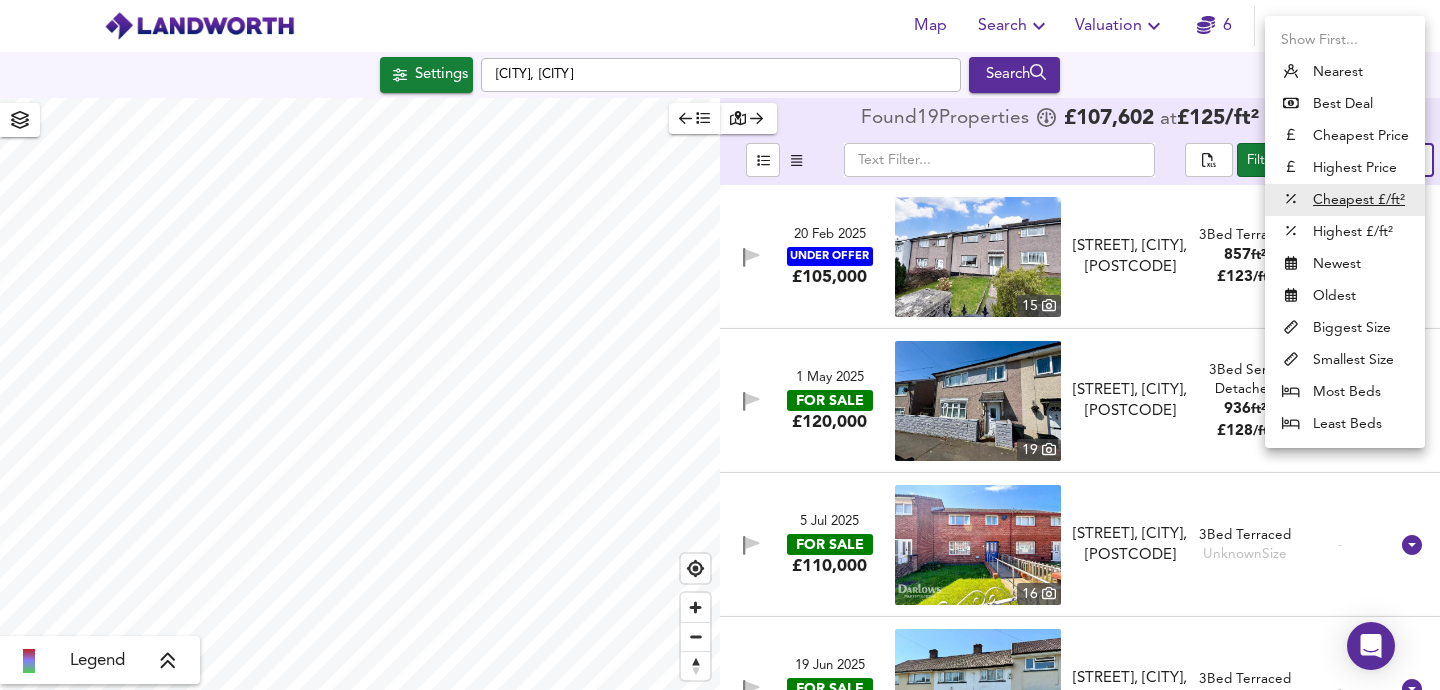 click on "Map Search Valuation    6 Log out        Settings     [CITY], [CITY]        Search            Legend       Found  19  Propert ies     £ 107,602   at  £ 125 / ft²   average              ​         Sort   lowppsf ​ [DD] [MONTH] [YYYY] UNDER OFFER £105,000     15     [STREET], [CITY],[POSTCODE] [STREET], [CITY],[POSTCODE] 3  Bed   Terraced 857 ft² £ 123 / ft²   Market Average +18% [DD] [MONTH] [YYYY] FOR SALE £120,000     19     [STREET], [CITY],[POSTCODE] [STREET], [CITY],[POSTCODE] 3  Bed   Semi-Detached 936 ft² £ 128 / ft²   Cheap -41% [DD] [MONTH] [YYYY] FOR SALE £110,000     16     [STREET], [CITY],[POSTCODE] [STREET], [CITY],[POSTCODE] 3  Bed   Terraced Unknown  Size   - [DD] [MONTH] [YYYY] FOR SALE £125,000     13     [STREET], [CITY], [CITY], [POSTCODE] [STREET], [CITY], [CITY], [POSTCODE] 3  Bed   Terraced Unknown  Size   - X Map Settings Basemap          Default 2D" at bounding box center (720, 345) 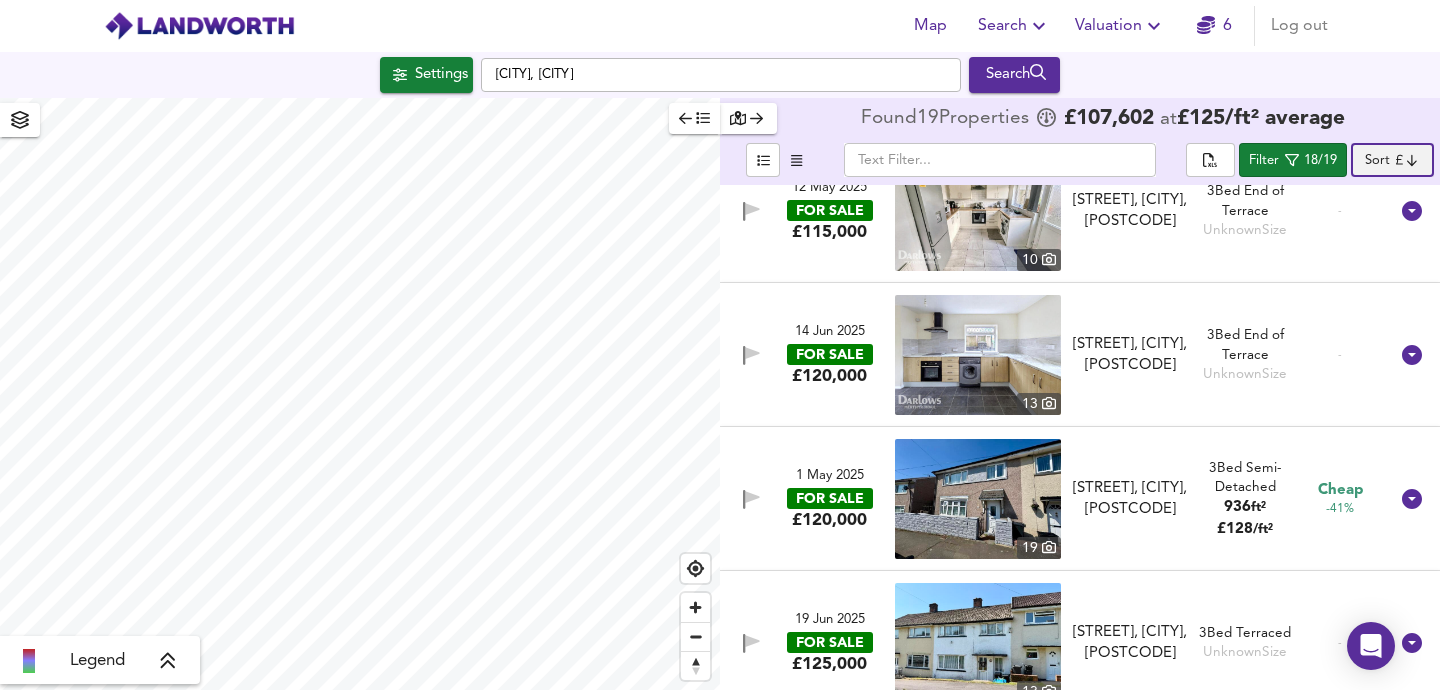 scroll, scrollTop: 2087, scrollLeft: 0, axis: vertical 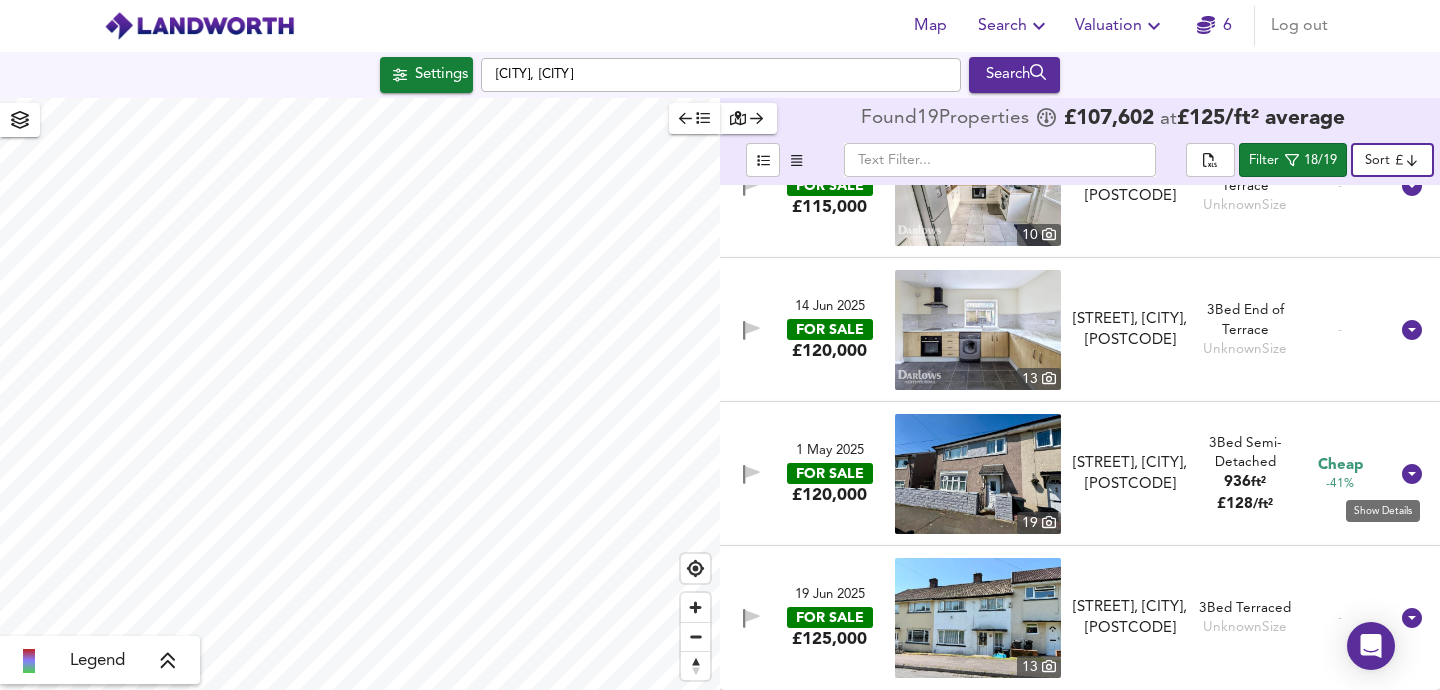 click at bounding box center [1412, 474] 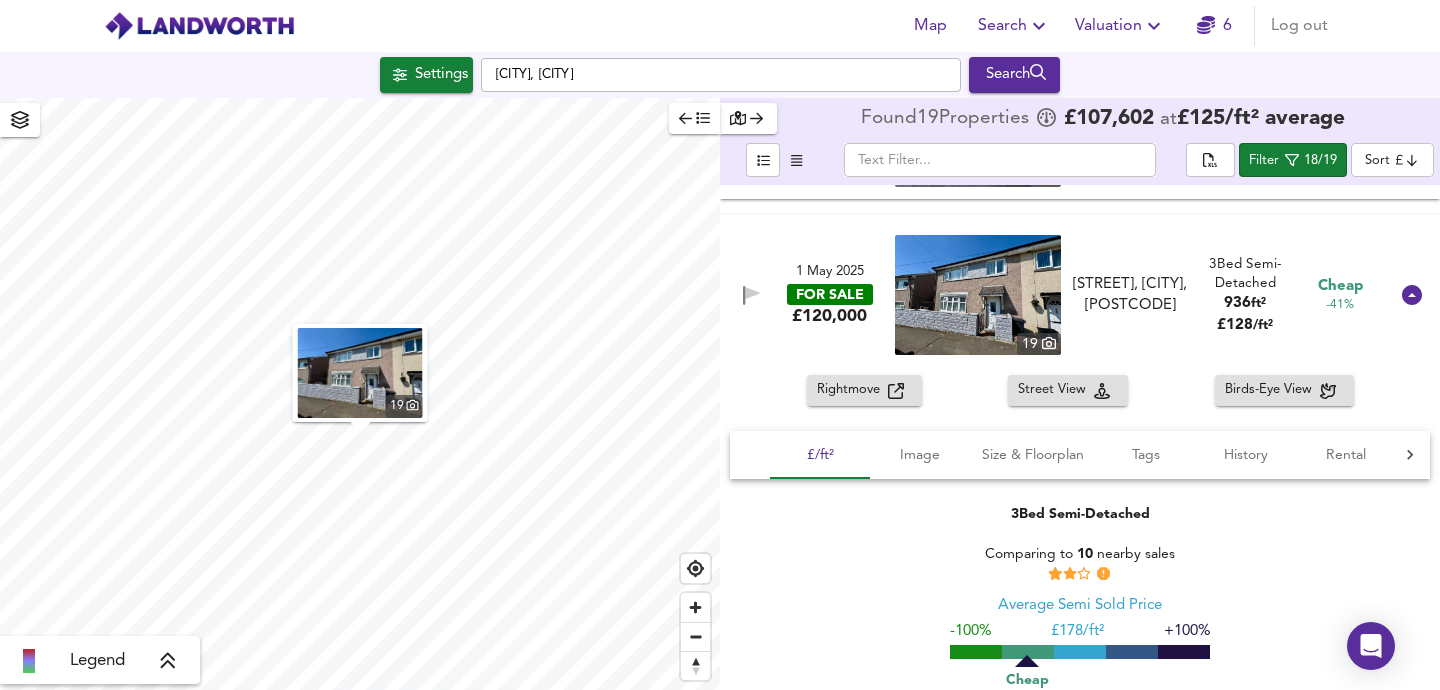 scroll, scrollTop: 2293, scrollLeft: 0, axis: vertical 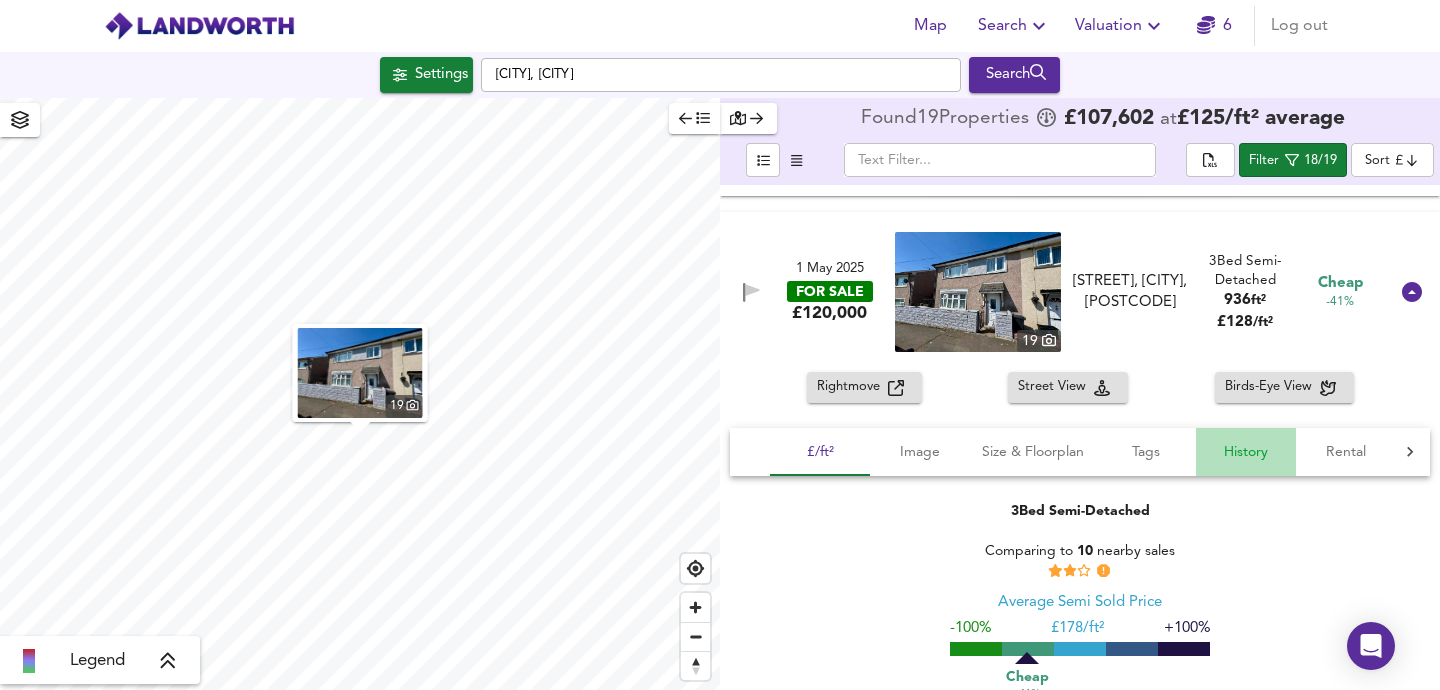 click on "History" at bounding box center (820, 452) 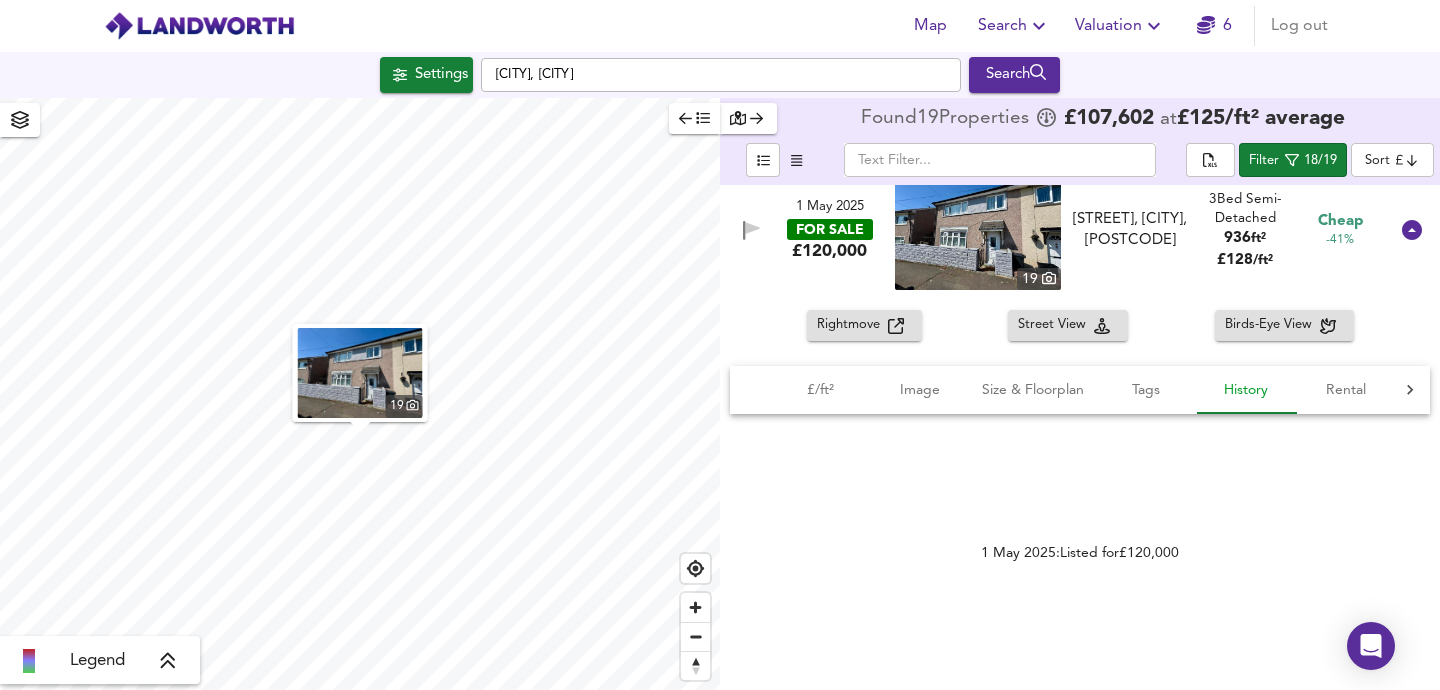 scroll, scrollTop: 2332, scrollLeft: 0, axis: vertical 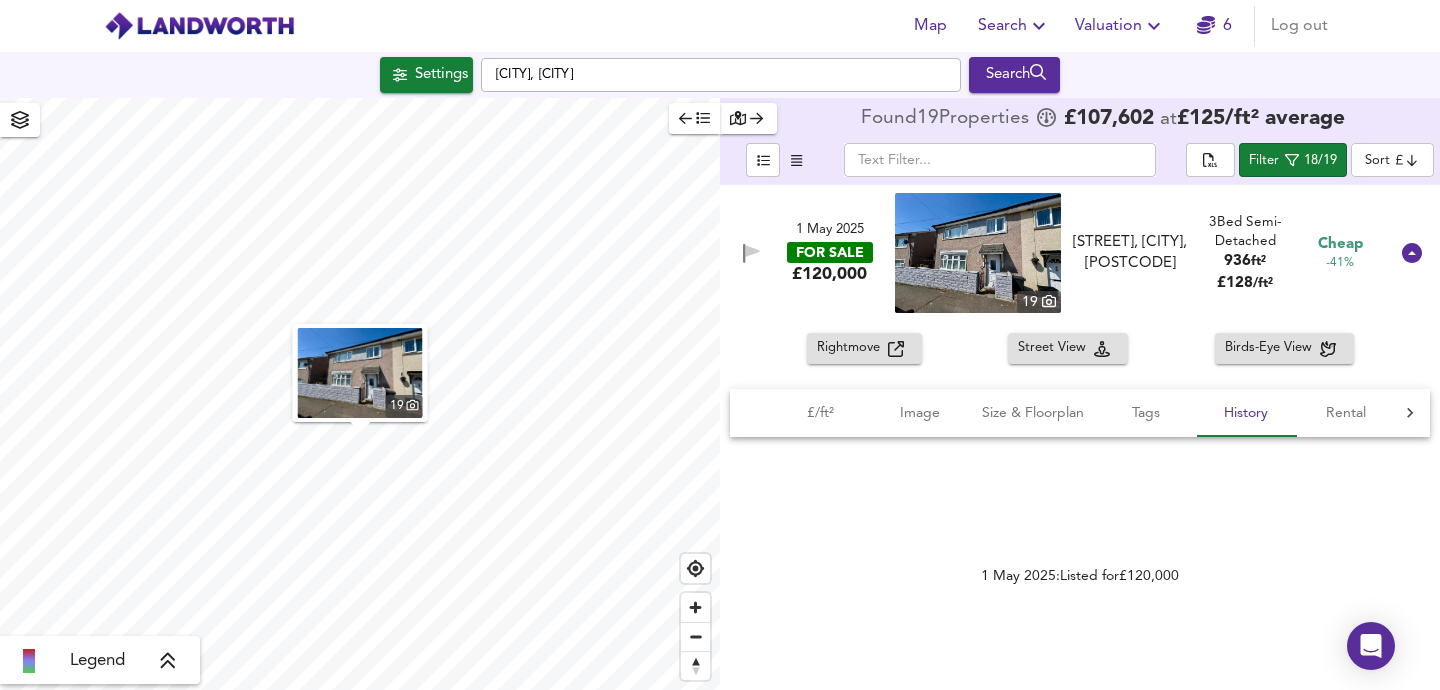 click at bounding box center [750, 413] 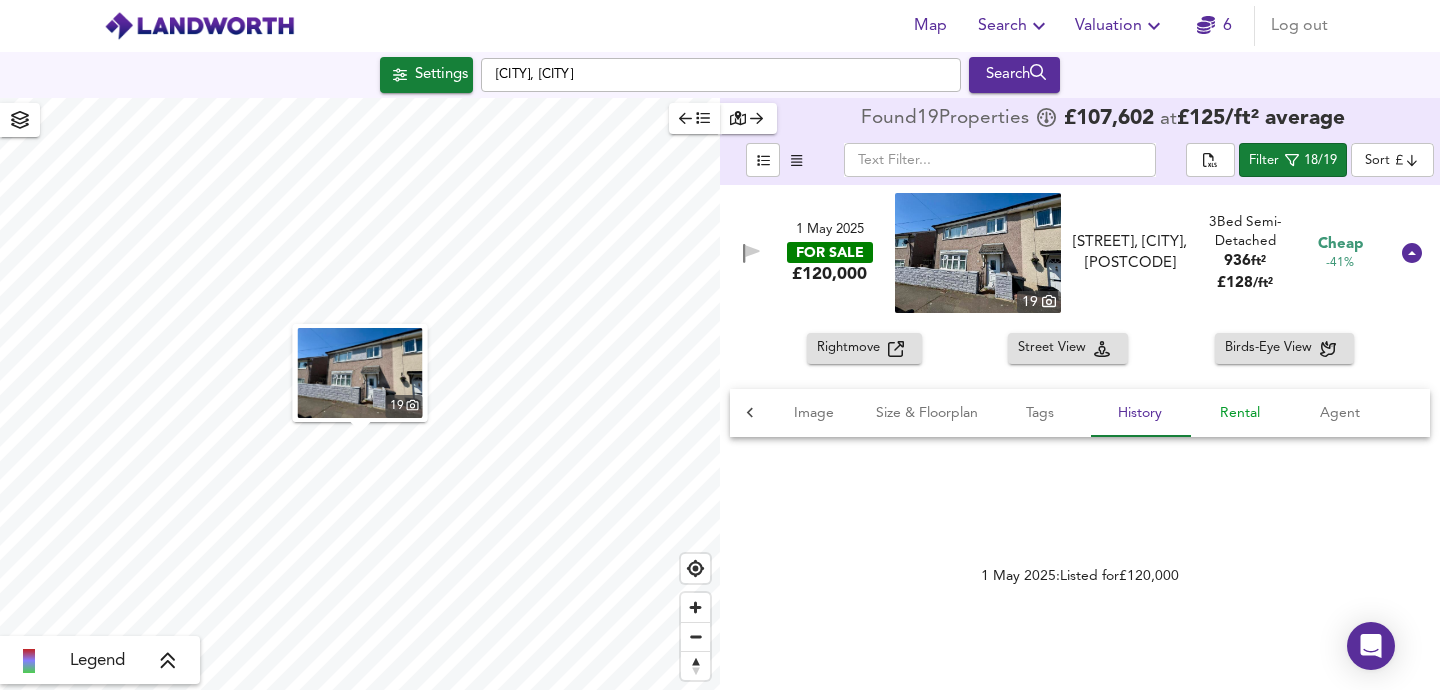 click on "Rental" at bounding box center (714, 413) 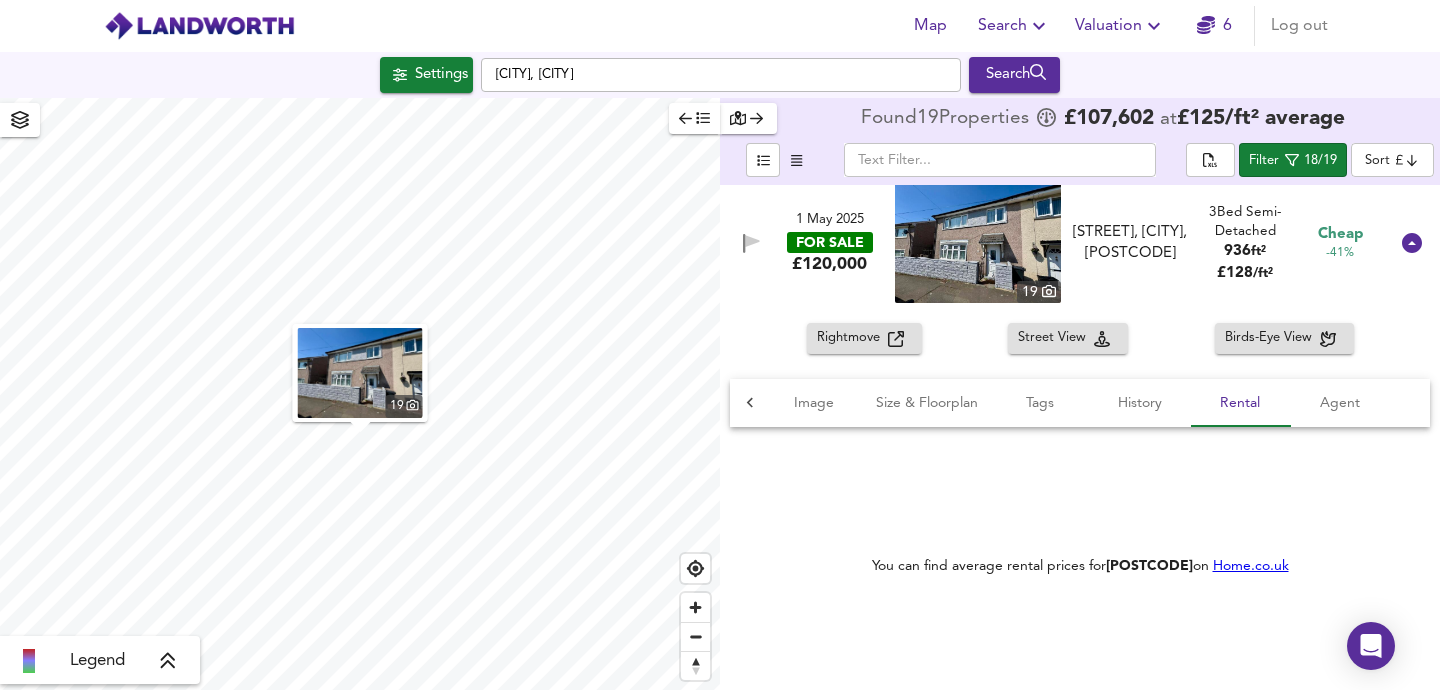 scroll, scrollTop: 2334, scrollLeft: 0, axis: vertical 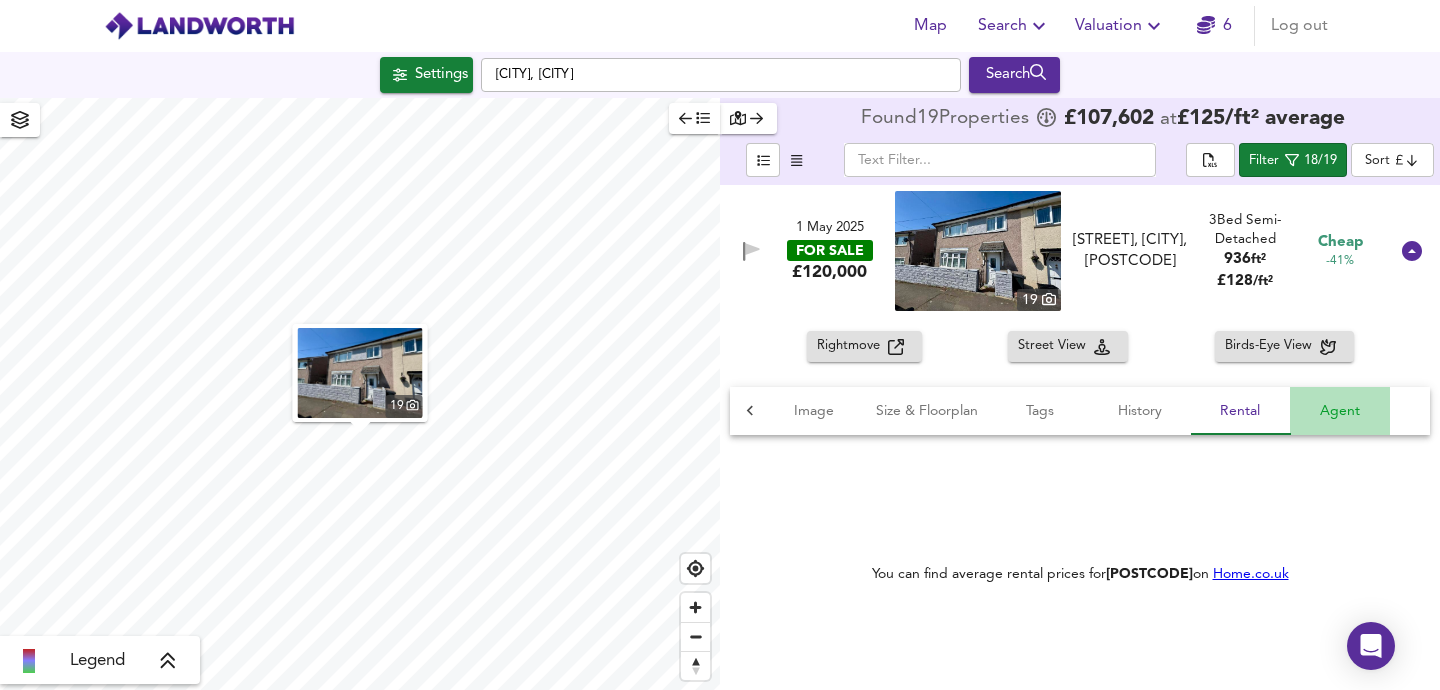 click on "Agent" at bounding box center [714, 411] 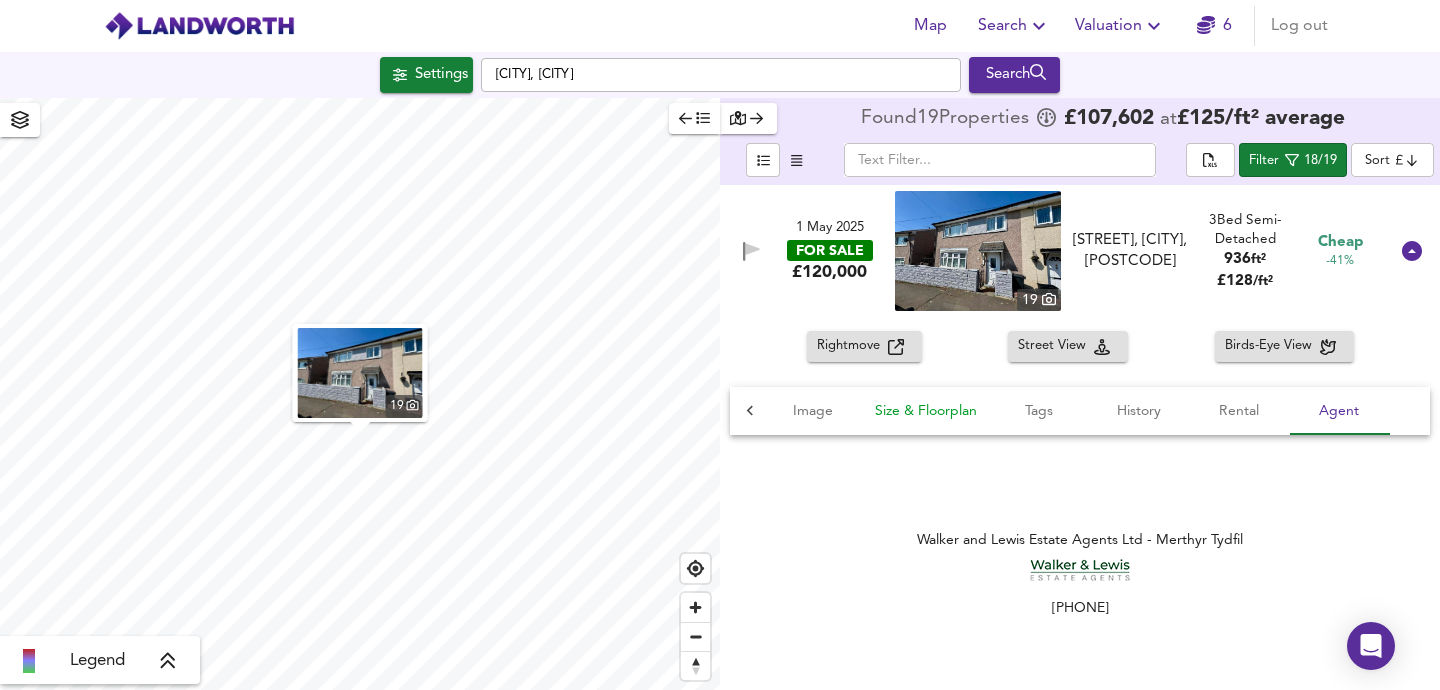 click on "Size & Floorplan" at bounding box center [713, 411] 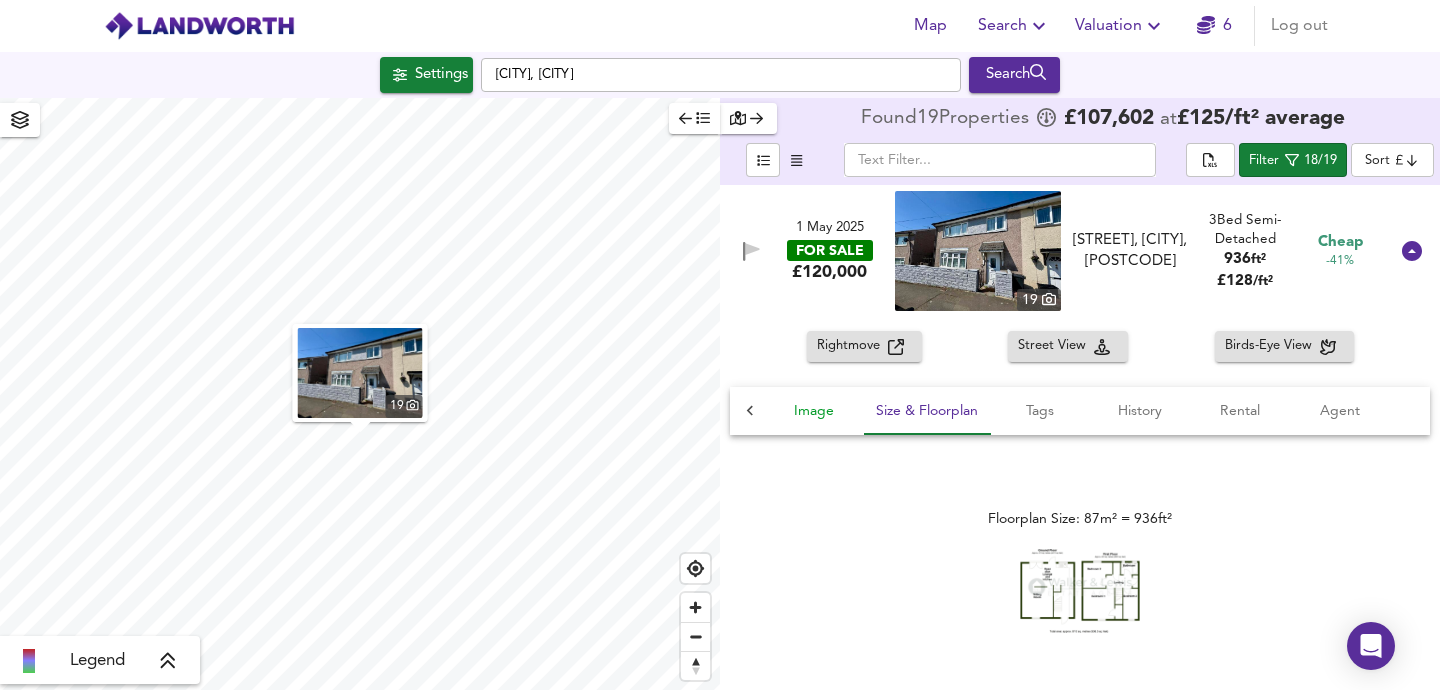 click on "Image" at bounding box center (714, 411) 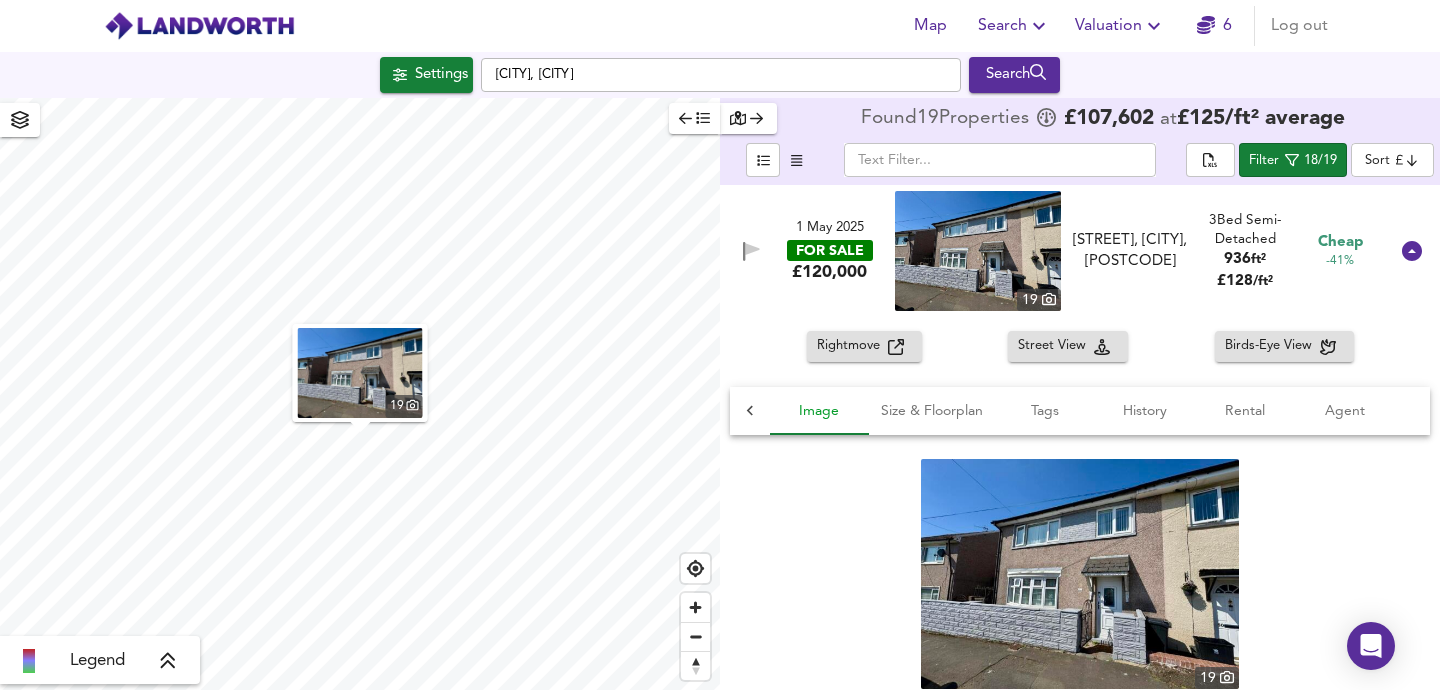 scroll, scrollTop: 0, scrollLeft: 100, axis: horizontal 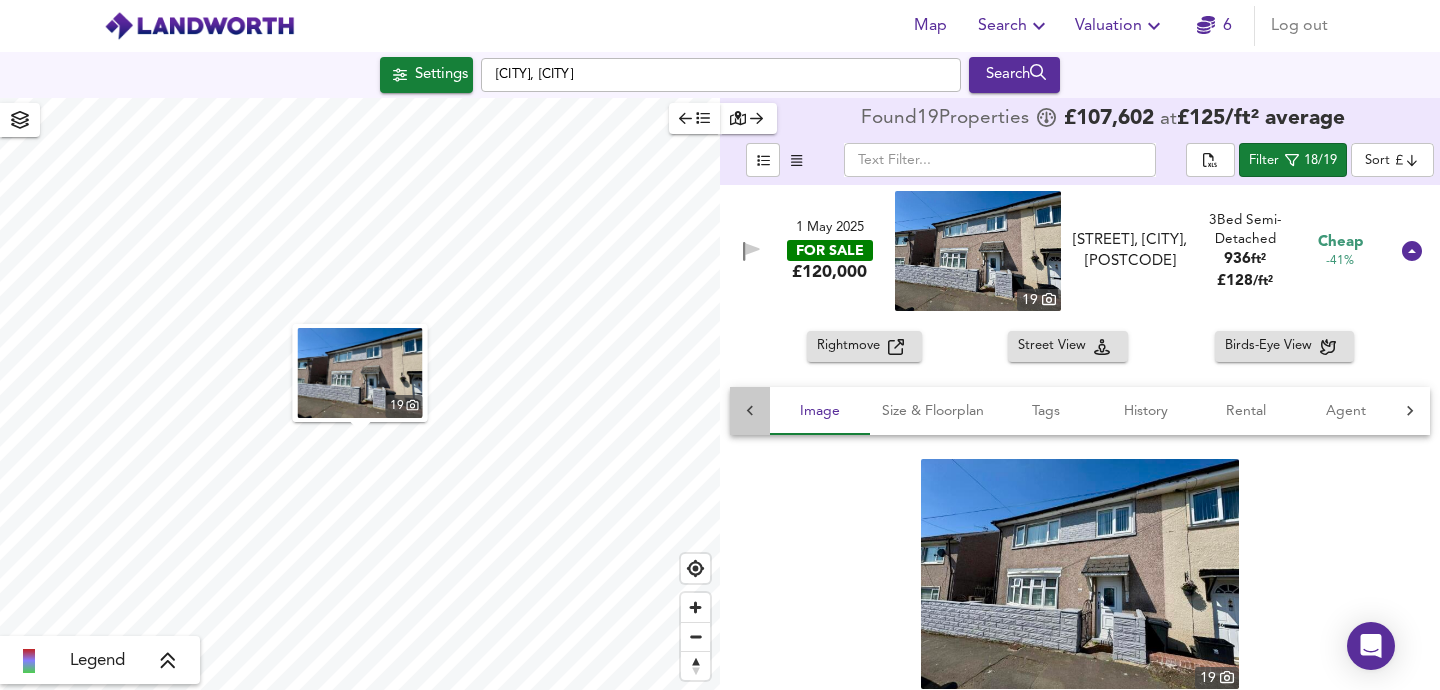 click at bounding box center [750, 411] 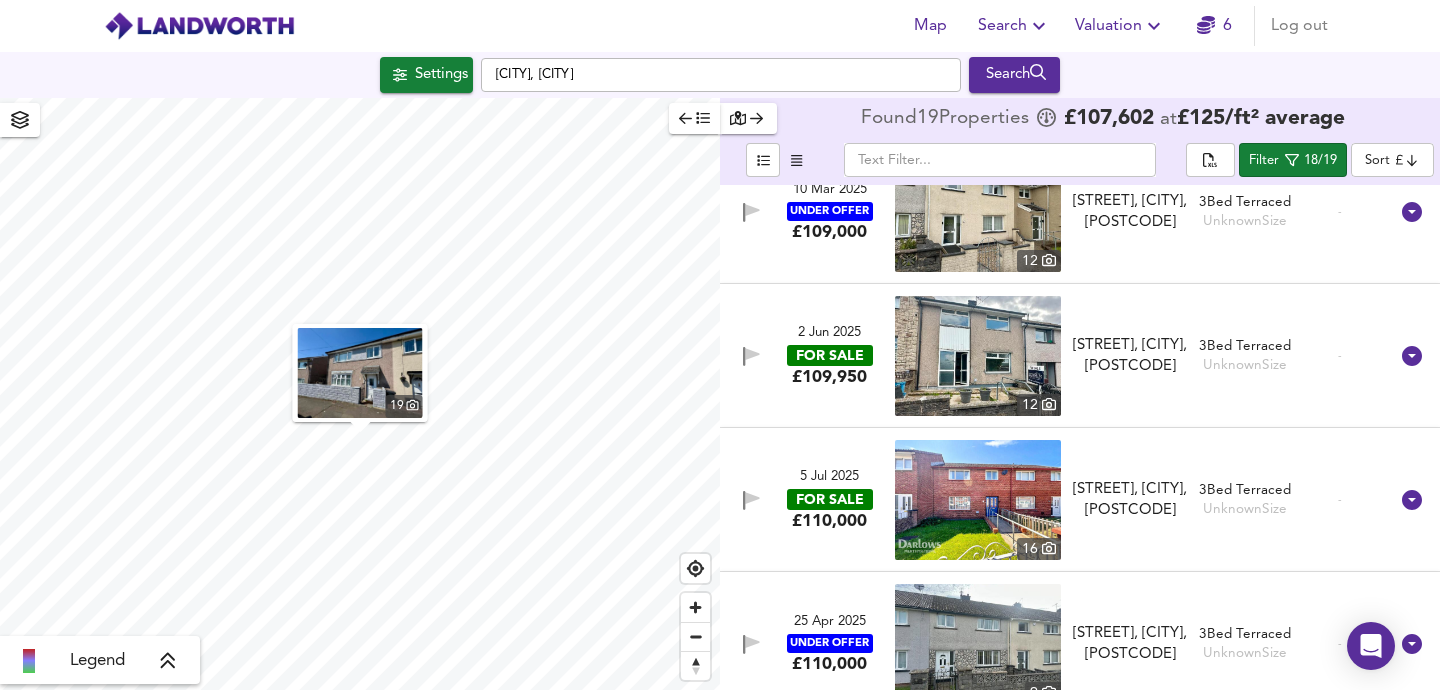 scroll, scrollTop: 637, scrollLeft: 0, axis: vertical 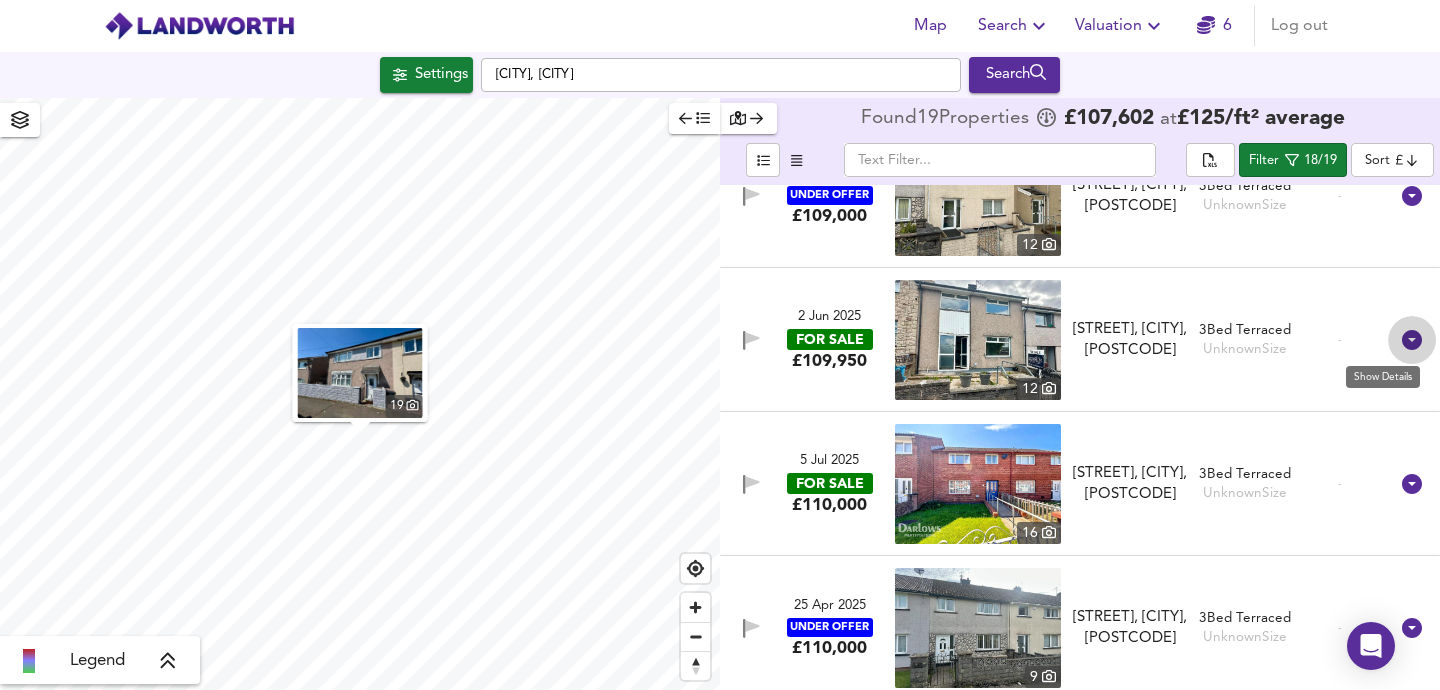 click at bounding box center [1412, 340] 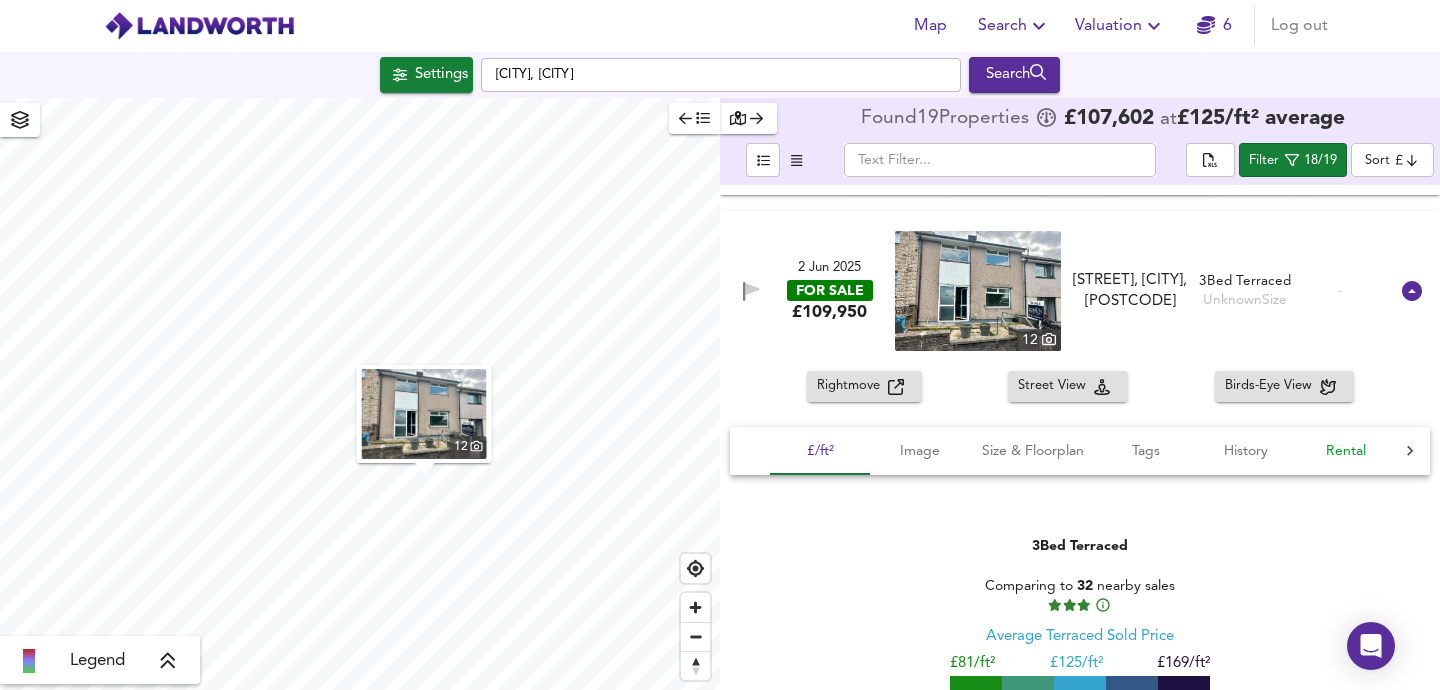 scroll, scrollTop: 720, scrollLeft: 0, axis: vertical 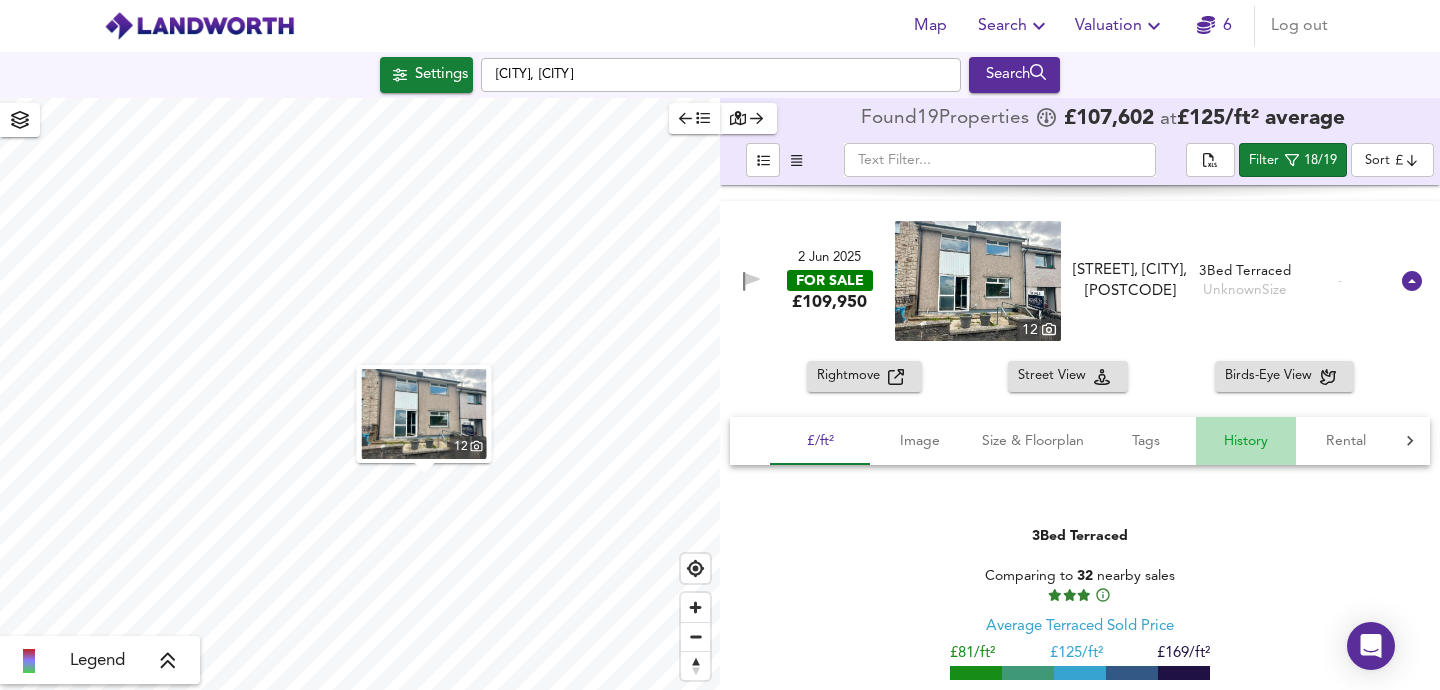 click on "History" at bounding box center (820, 441) 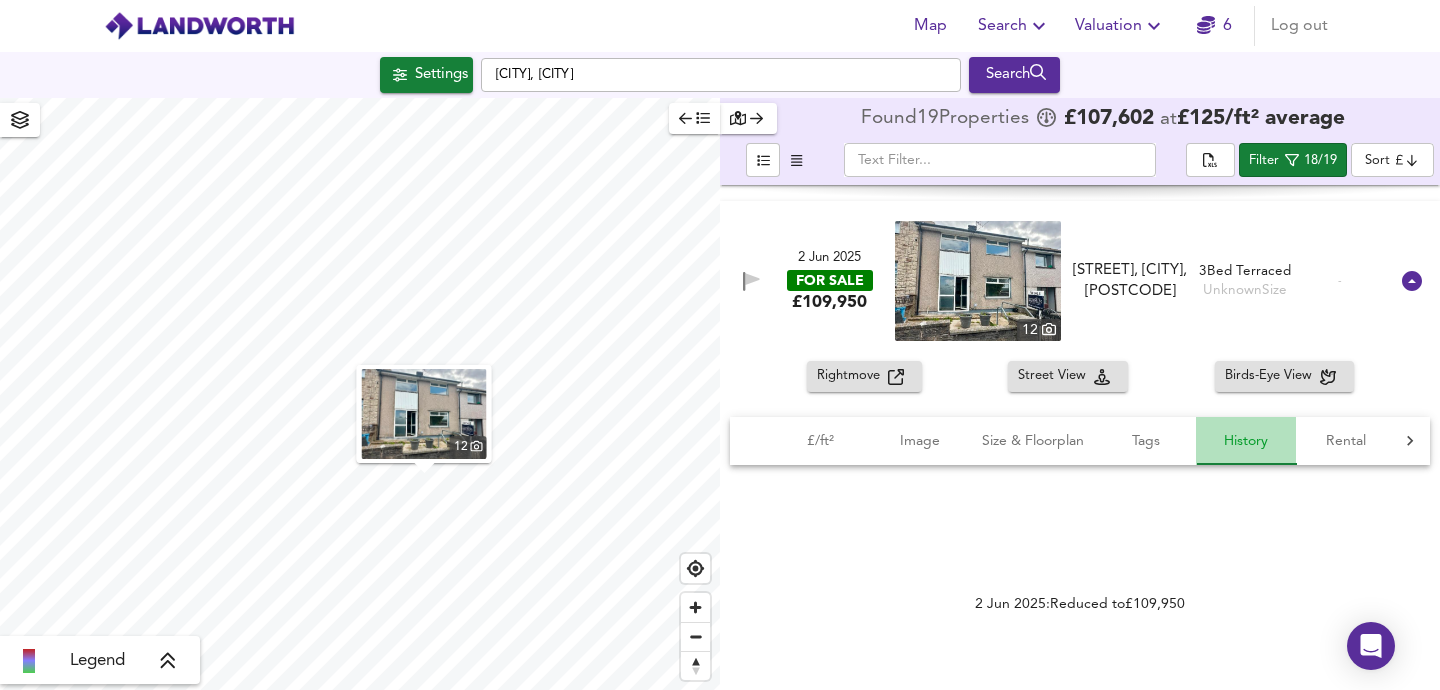click on "History" at bounding box center (1246, 441) 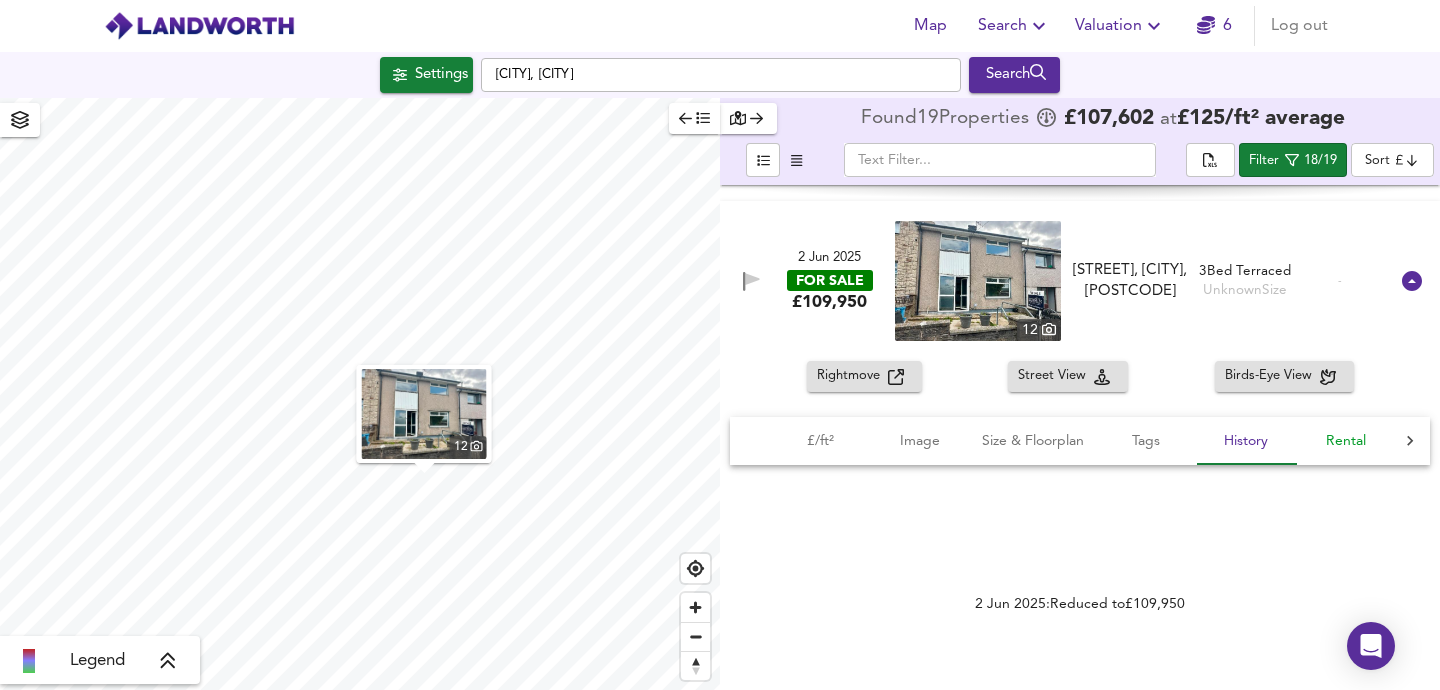 click on "Rental" at bounding box center [820, 441] 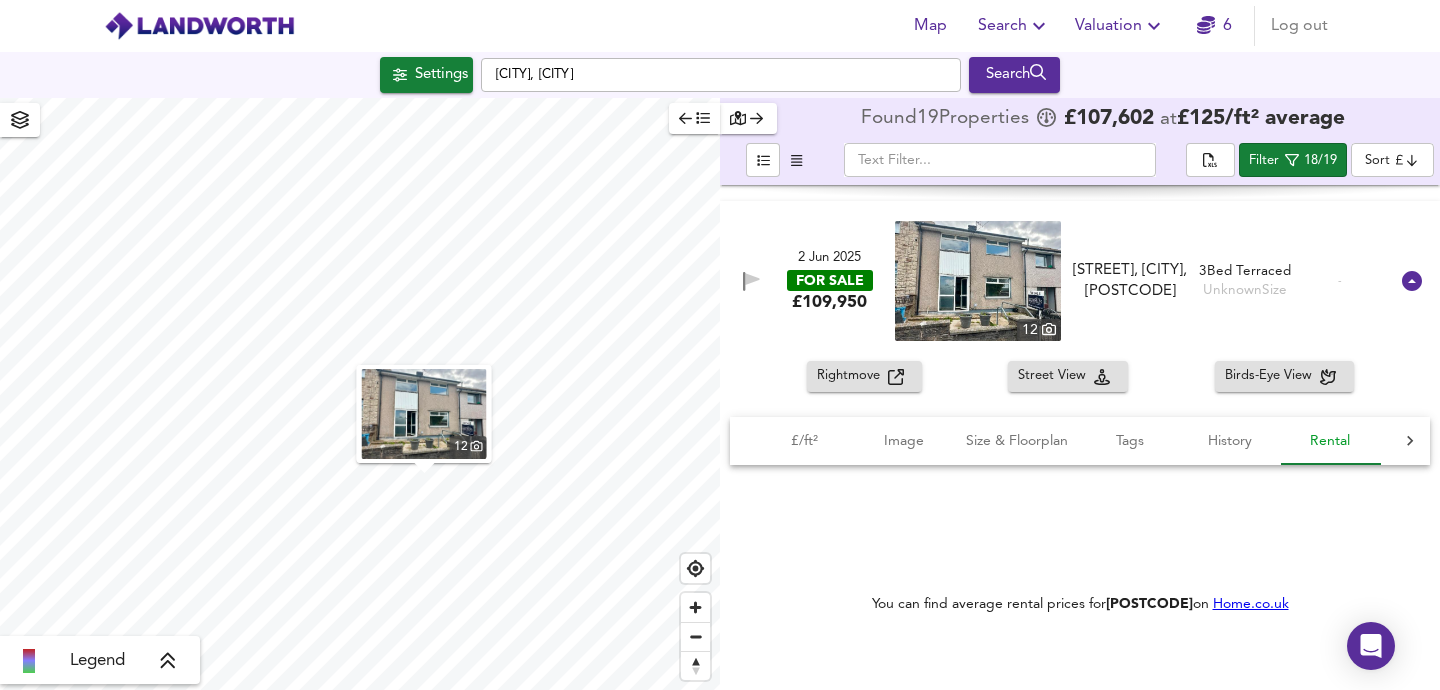 scroll, scrollTop: 0, scrollLeft: 16, axis: horizontal 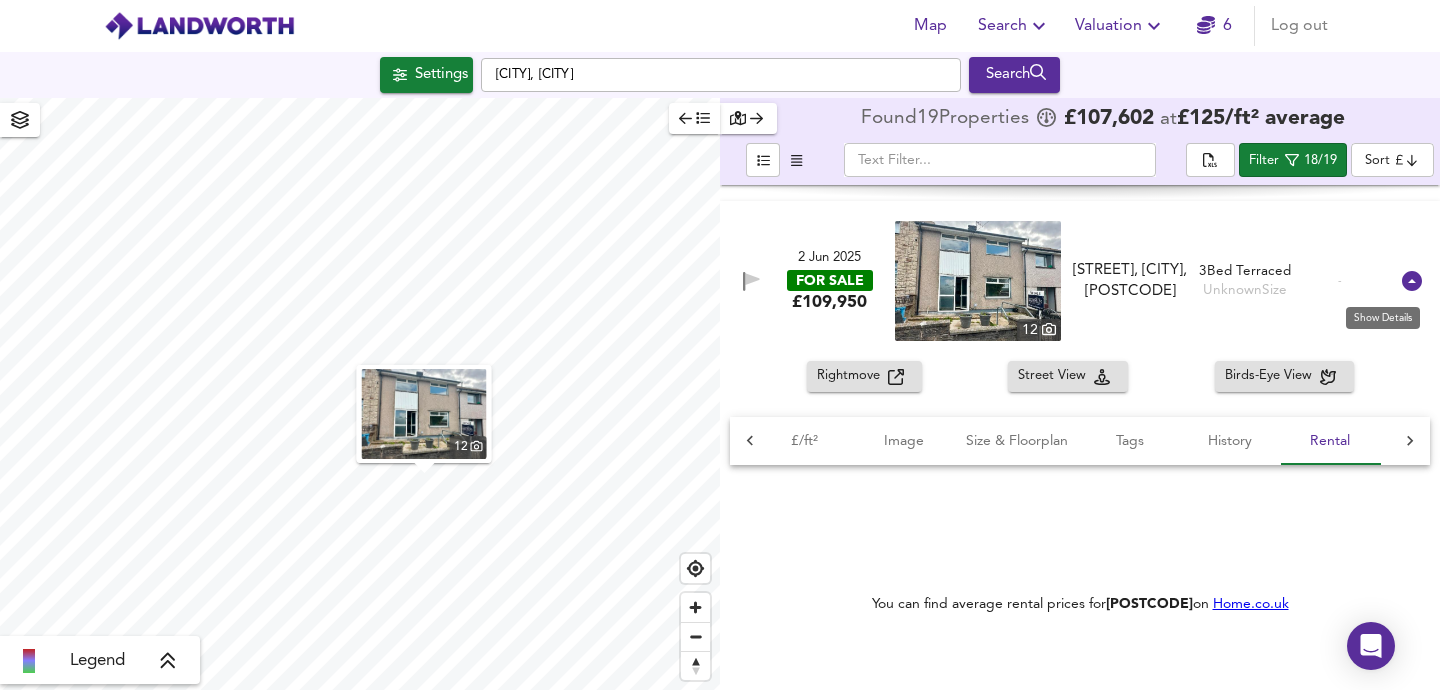 click at bounding box center [1412, 281] 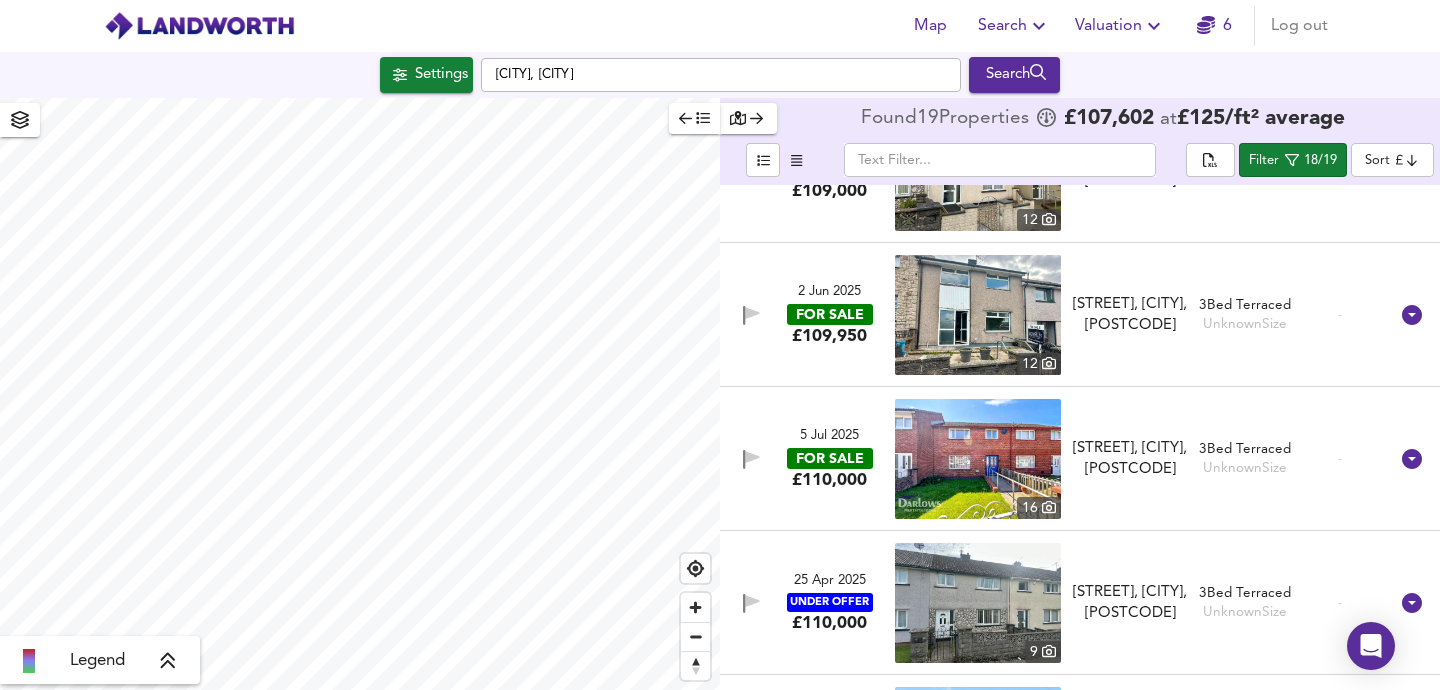 scroll, scrollTop: 651, scrollLeft: 0, axis: vertical 